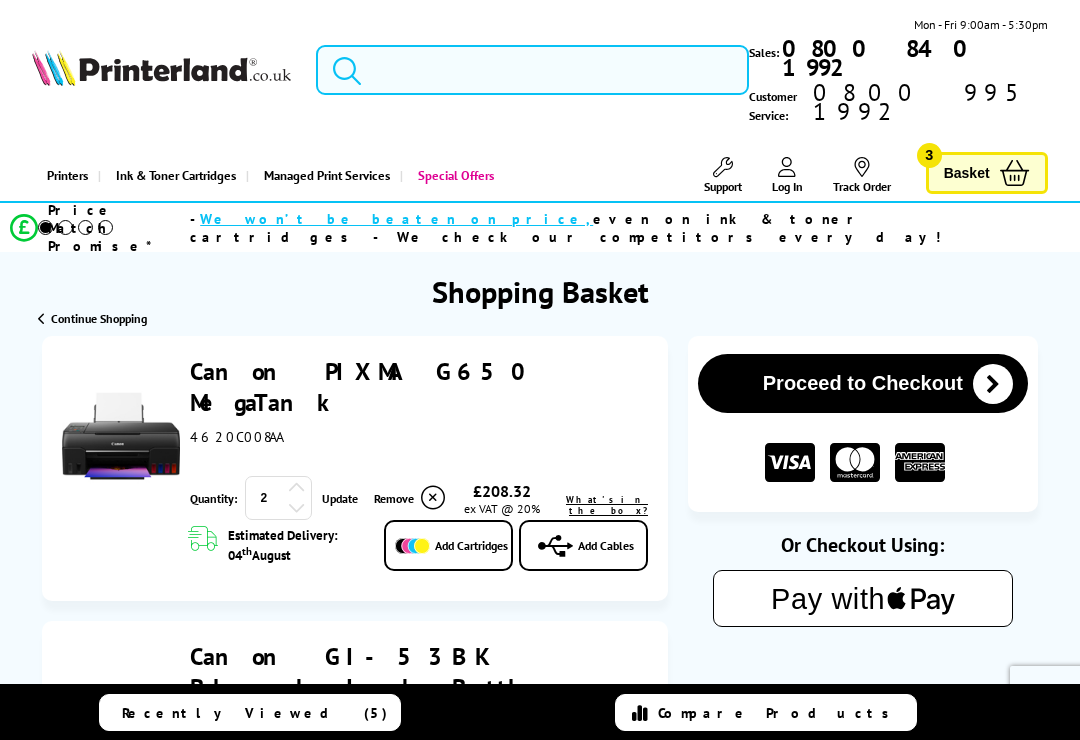 scroll, scrollTop: 0, scrollLeft: 0, axis: both 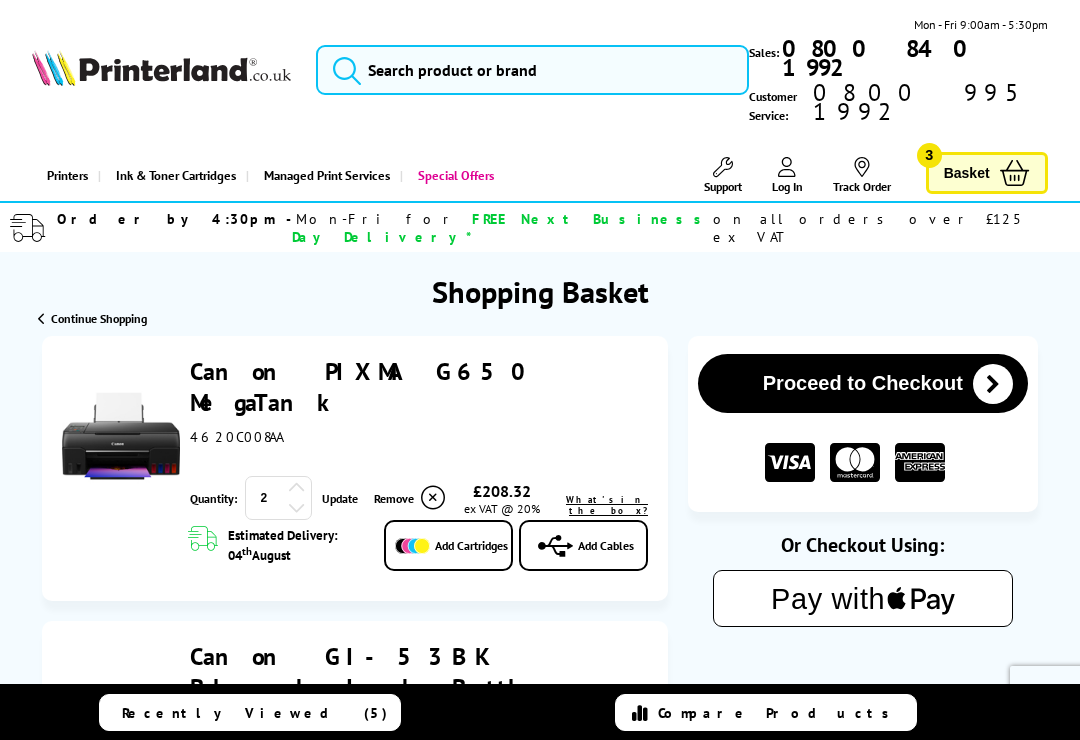click at bounding box center (297, 507) 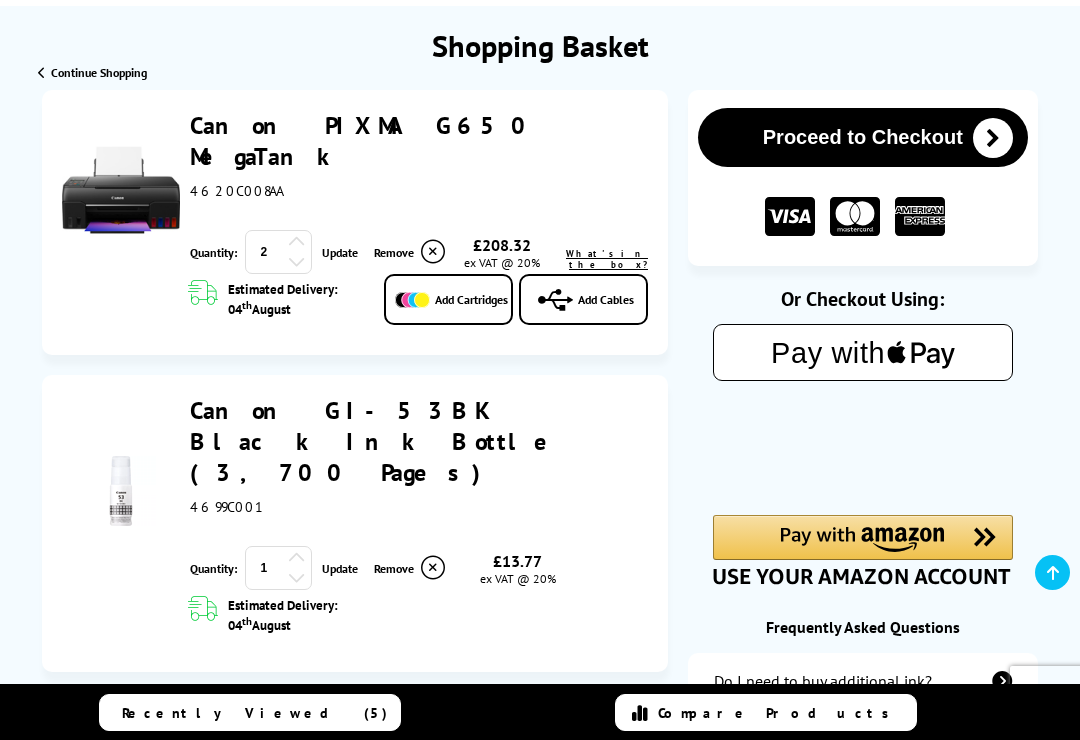 scroll, scrollTop: 236, scrollLeft: 0, axis: vertical 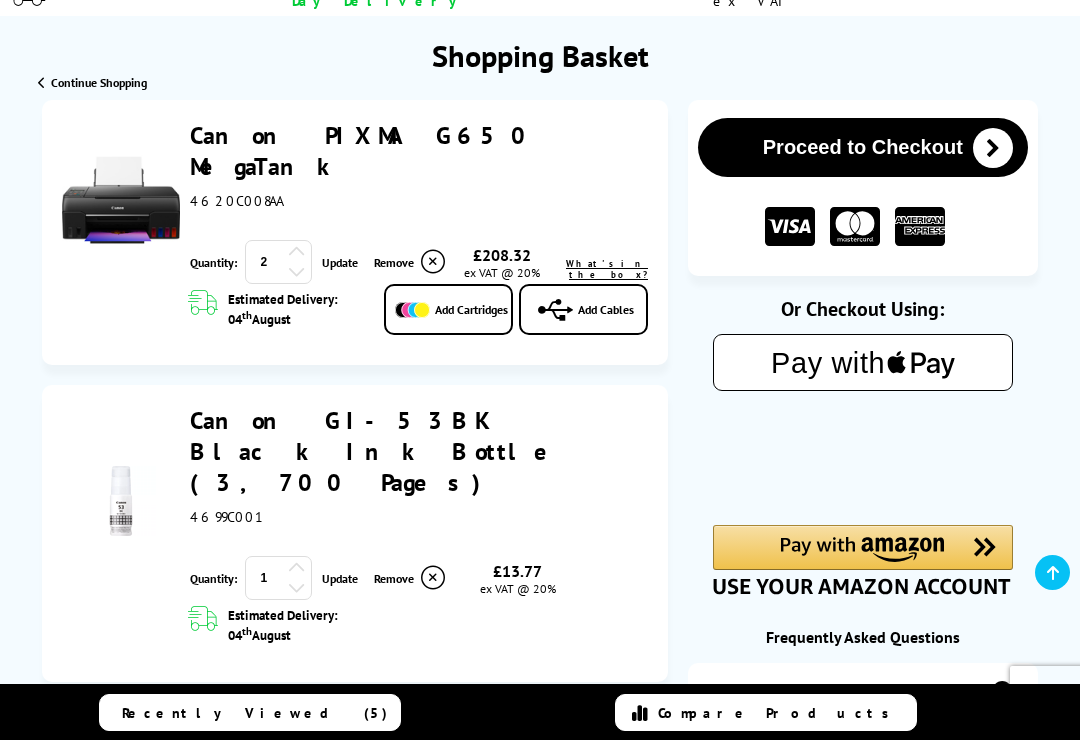 click at bounding box center [993, 148] 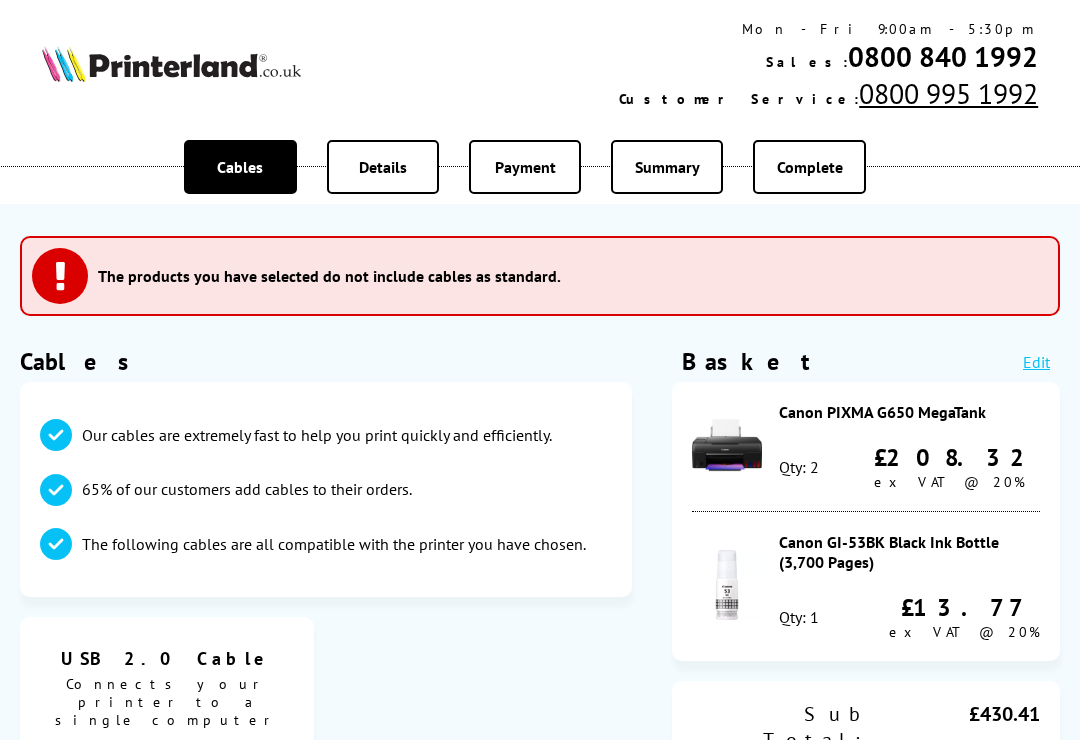 scroll, scrollTop: 0, scrollLeft: 0, axis: both 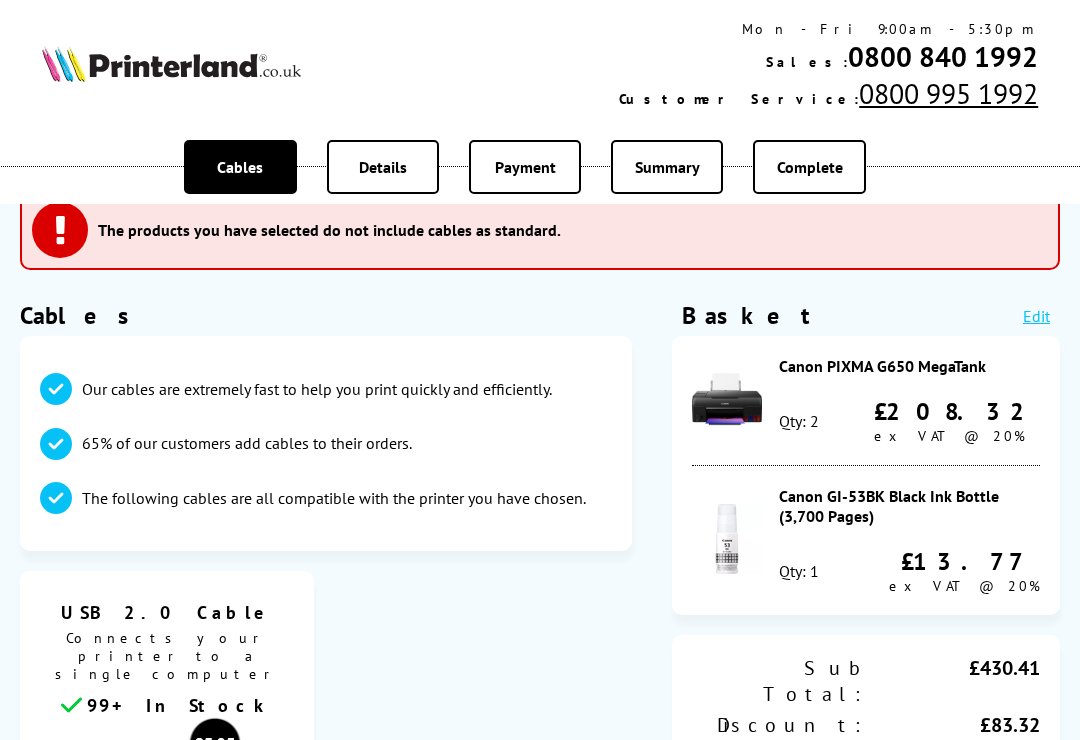 click on "Qty: 2" at bounding box center (799, 421) 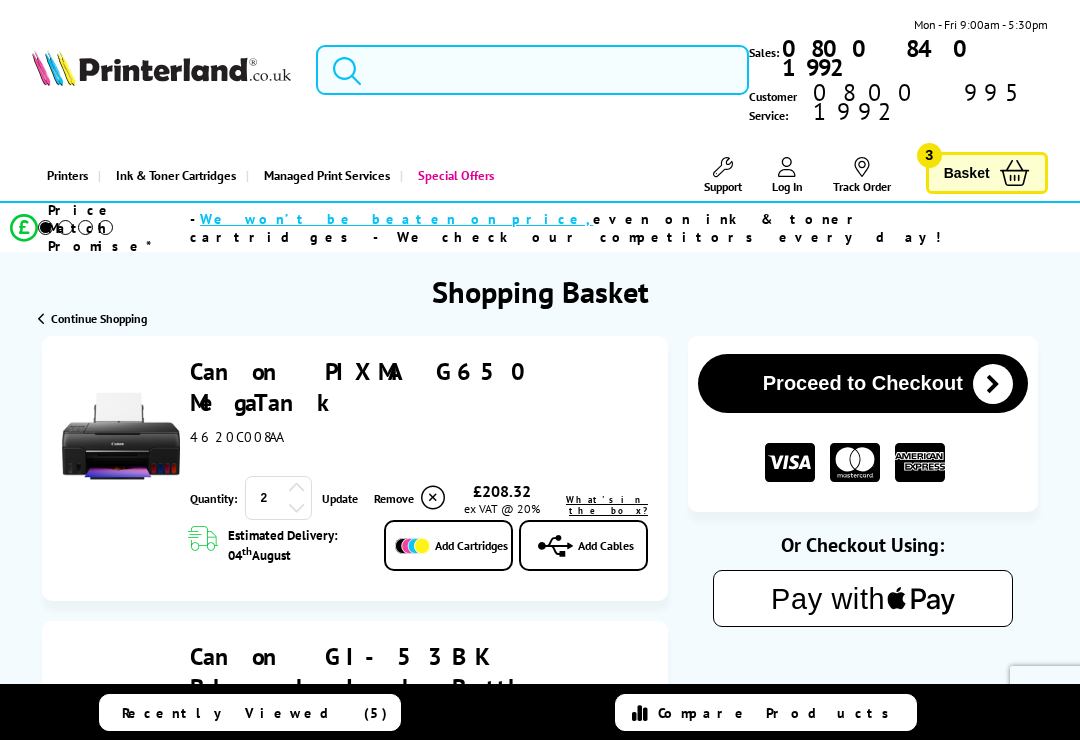 scroll, scrollTop: 0, scrollLeft: 0, axis: both 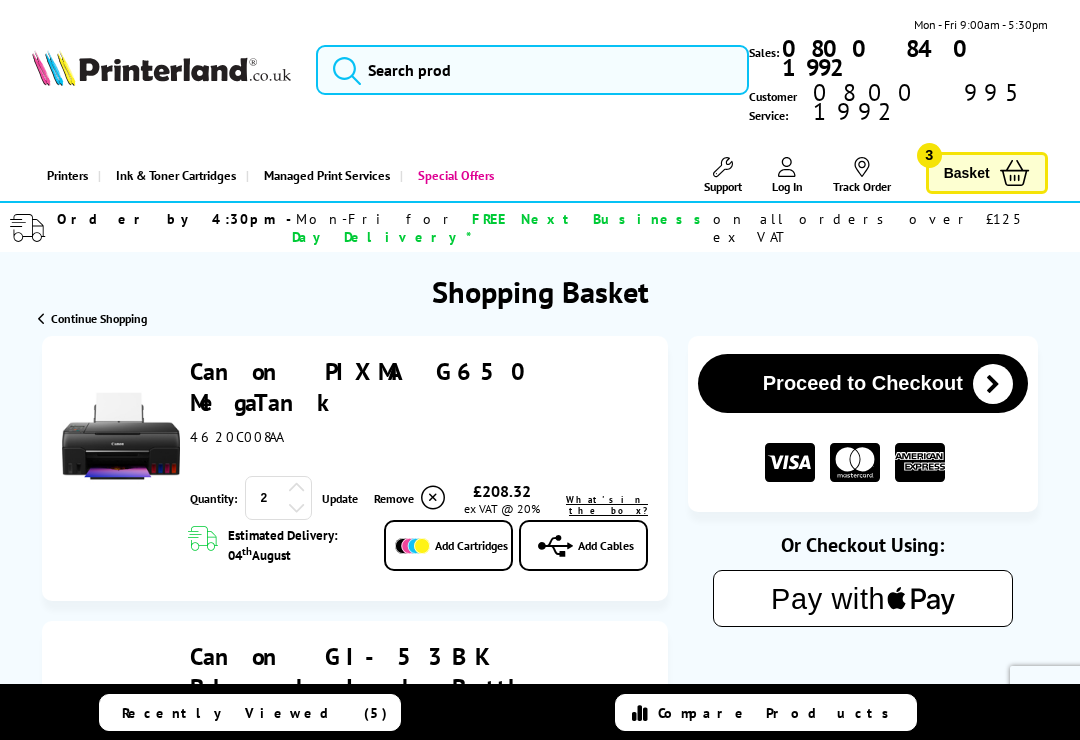 click at bounding box center [297, 507] 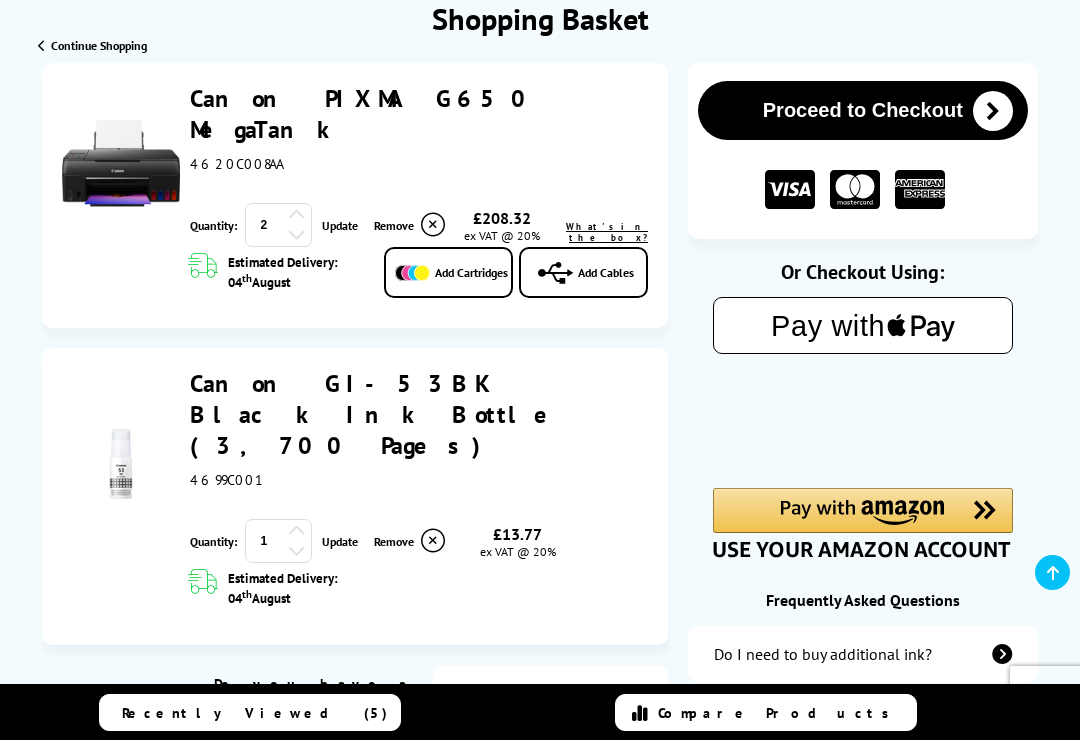 scroll, scrollTop: 271, scrollLeft: 0, axis: vertical 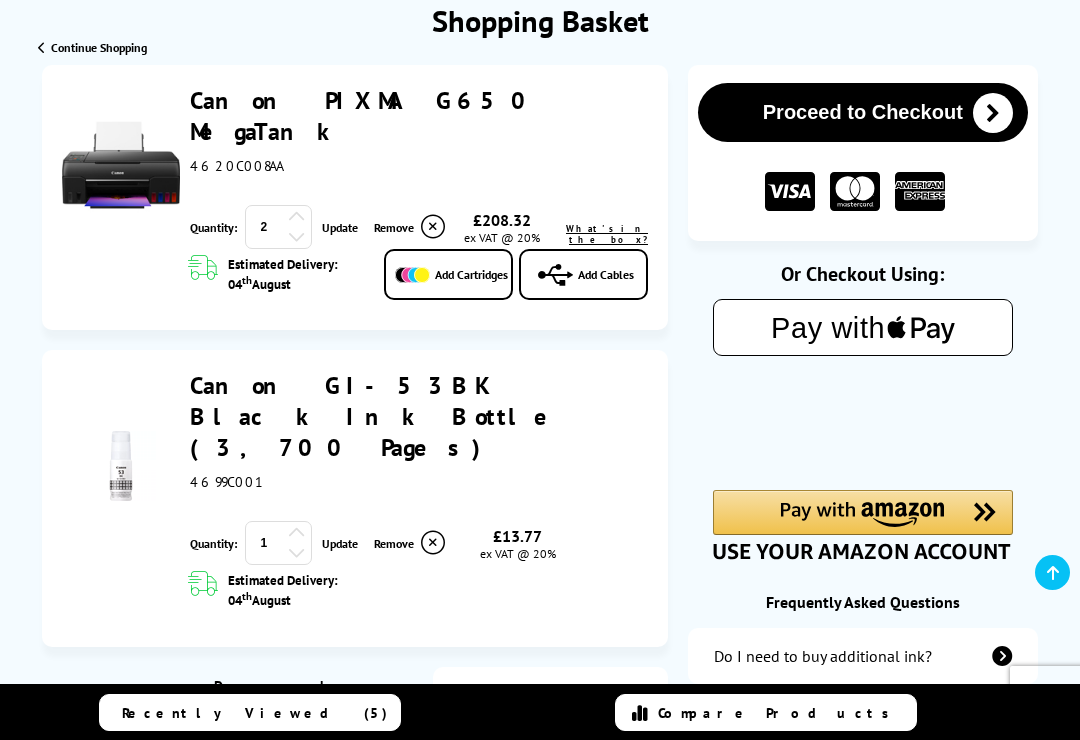 click at bounding box center (993, 113) 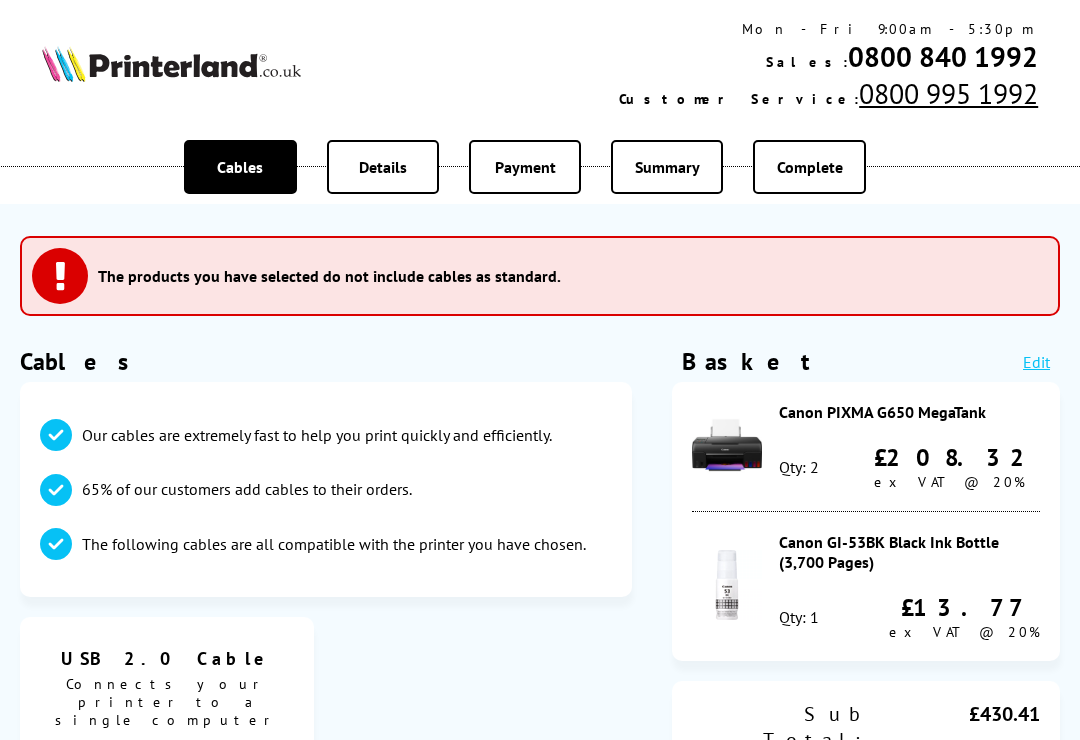 scroll, scrollTop: 0, scrollLeft: 0, axis: both 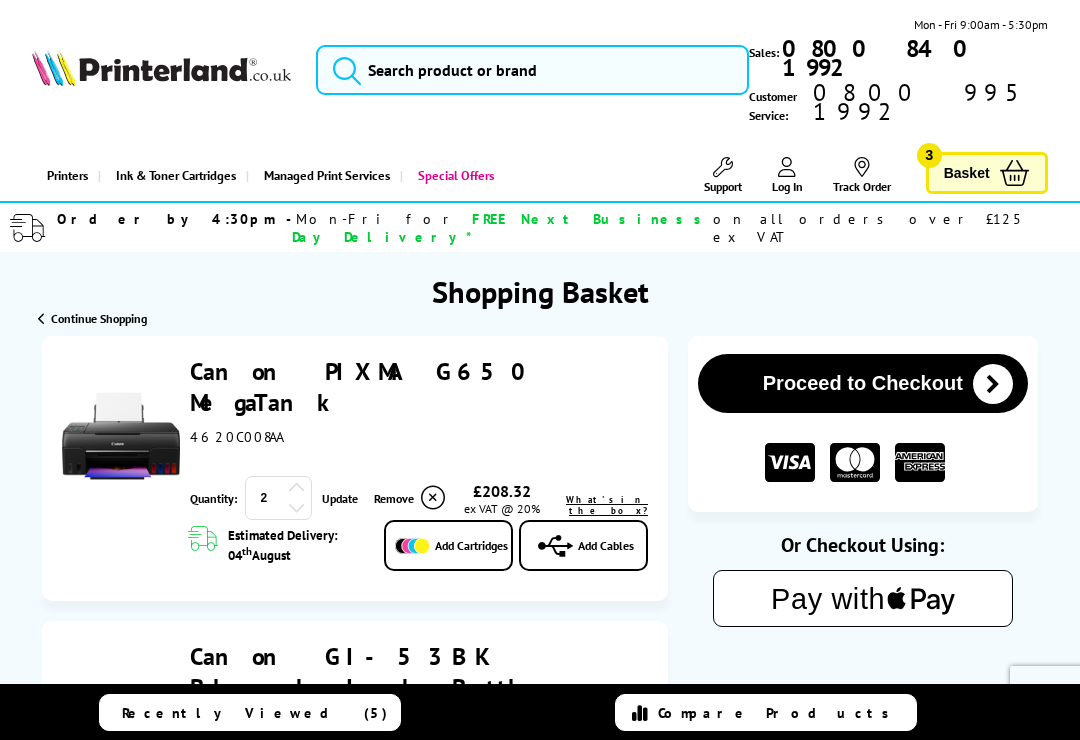 click at bounding box center (433, 498) 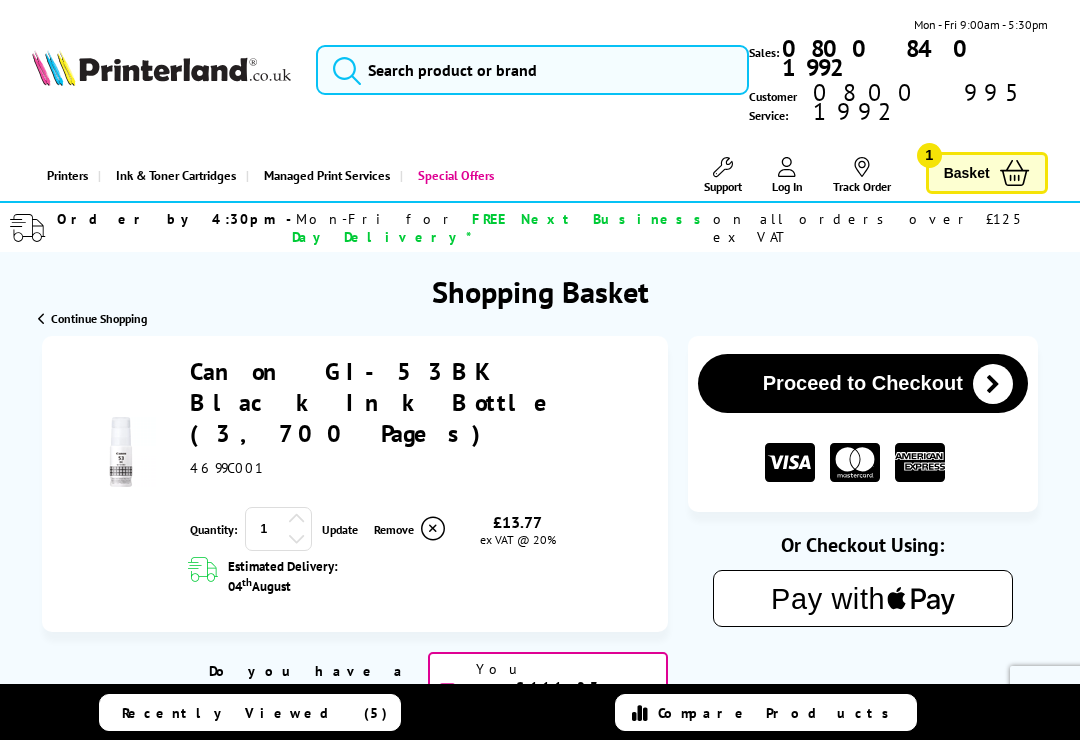 click at bounding box center (433, 529) 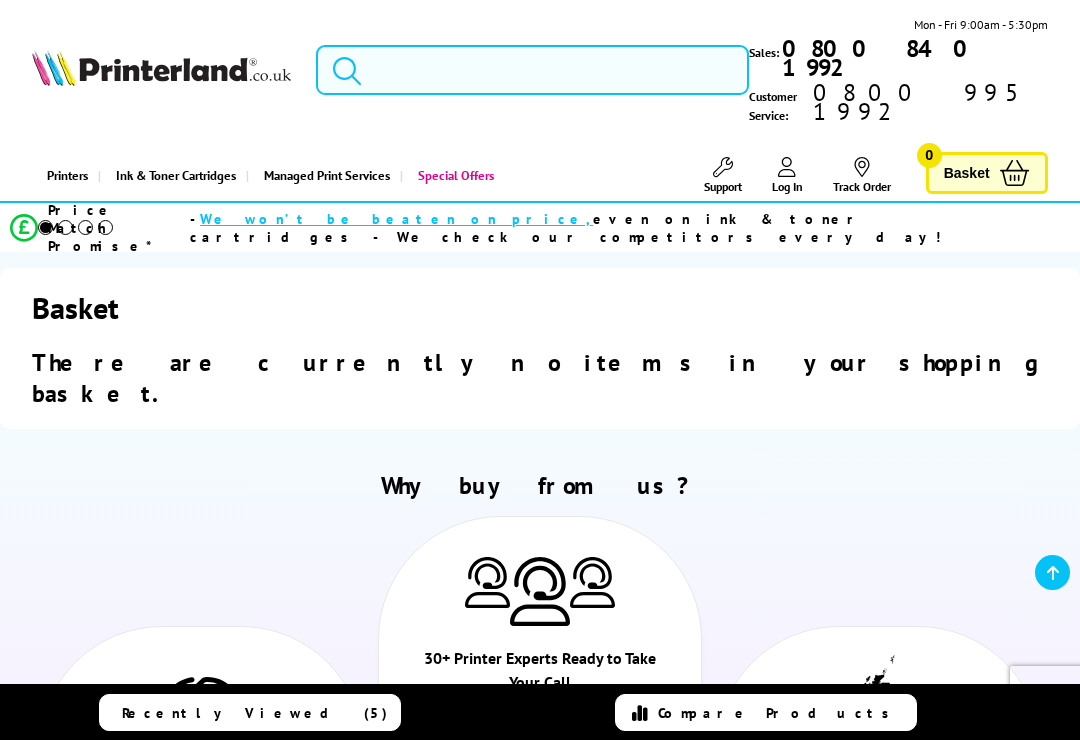 scroll, scrollTop: 302, scrollLeft: 0, axis: vertical 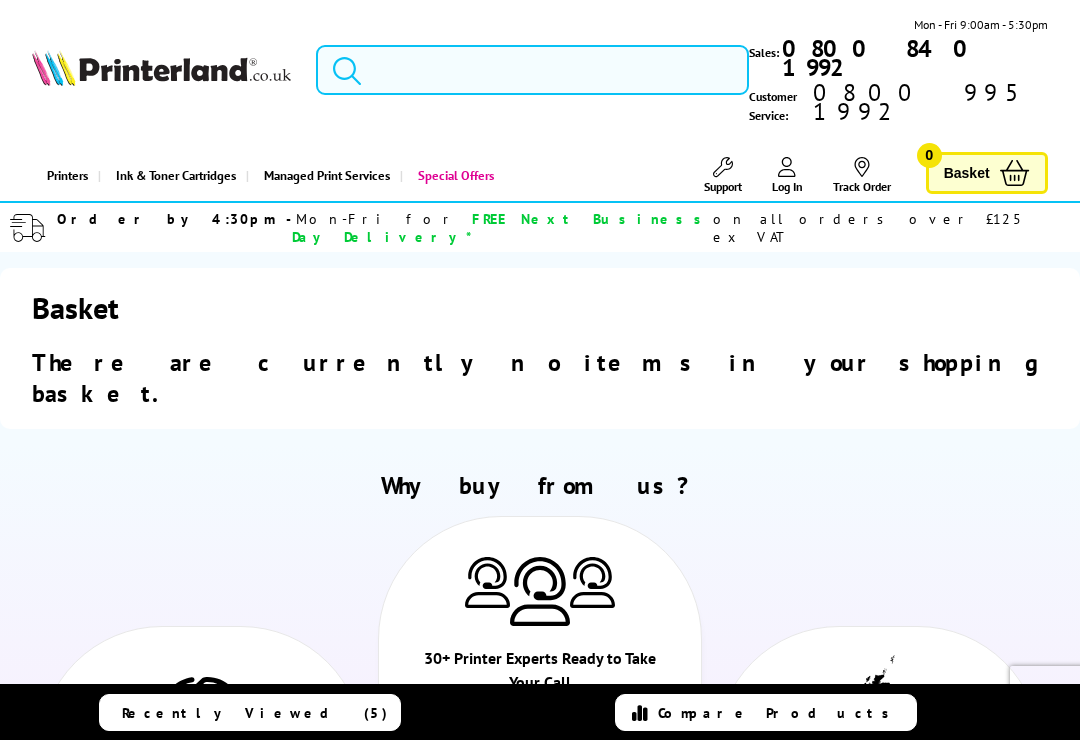 click at bounding box center (532, 70) 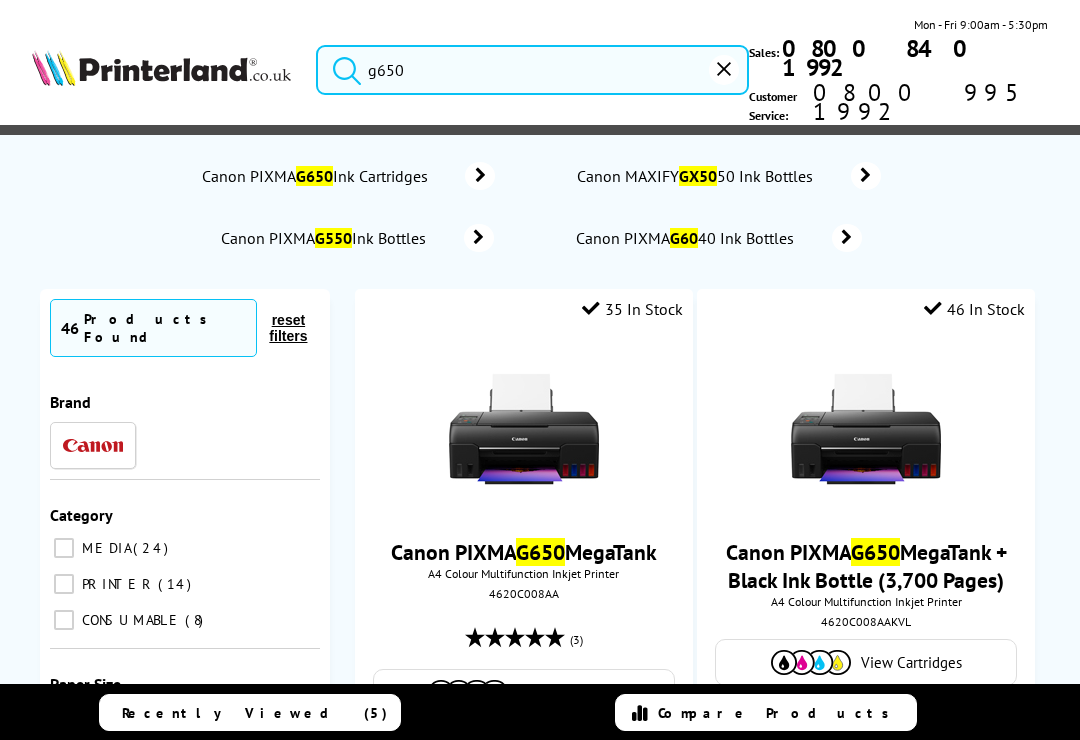 type on "g650" 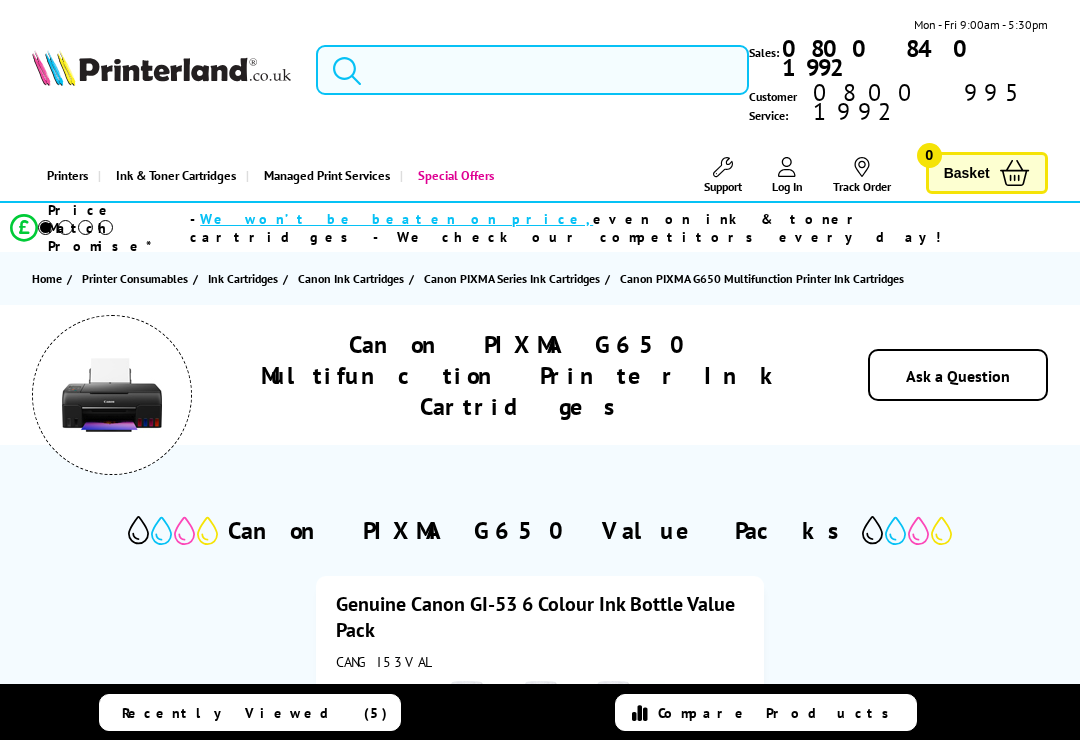 scroll, scrollTop: 0, scrollLeft: 0, axis: both 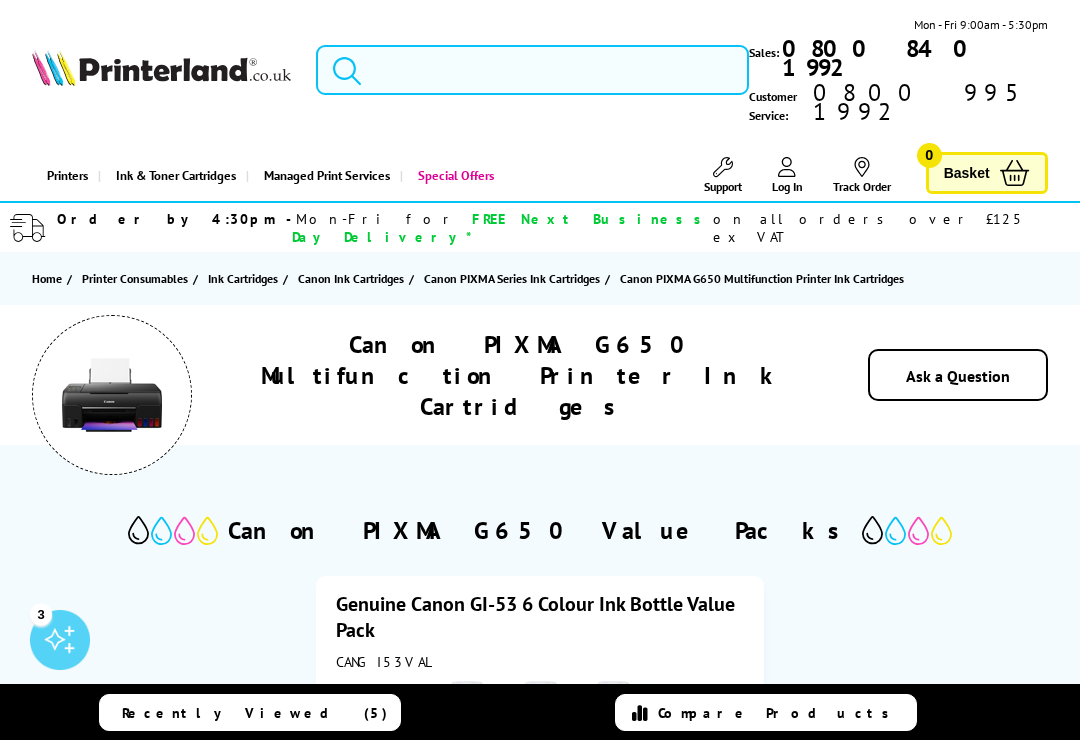 click at bounding box center (532, 70) 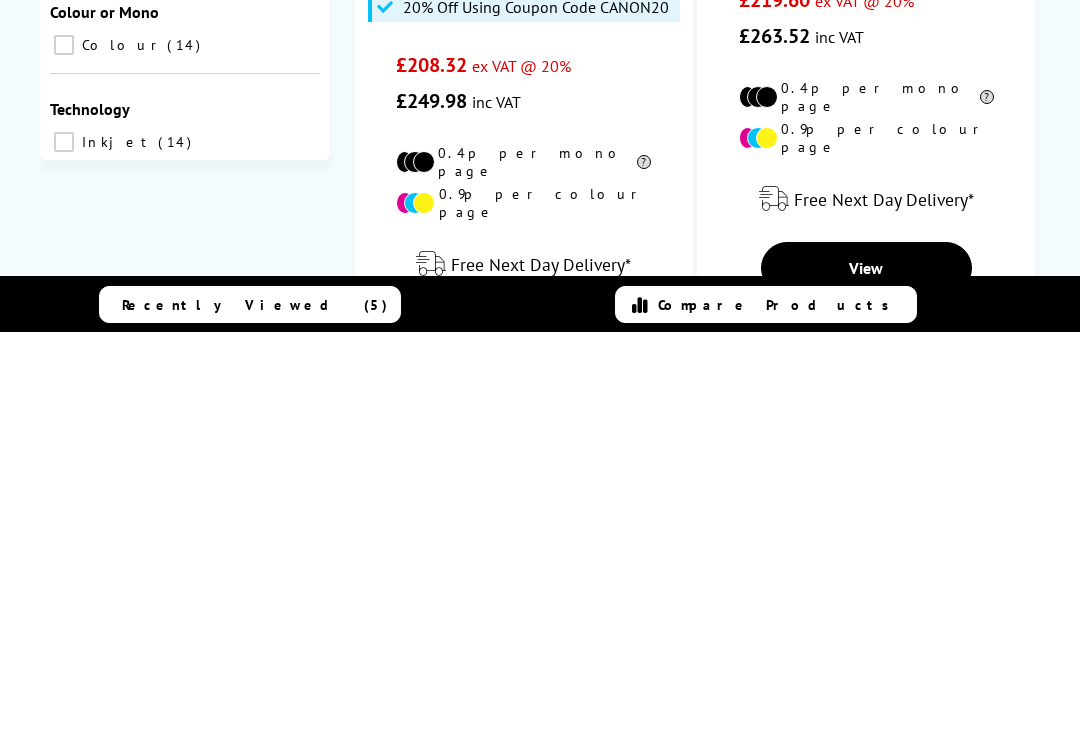 scroll, scrollTop: 365, scrollLeft: 0, axis: vertical 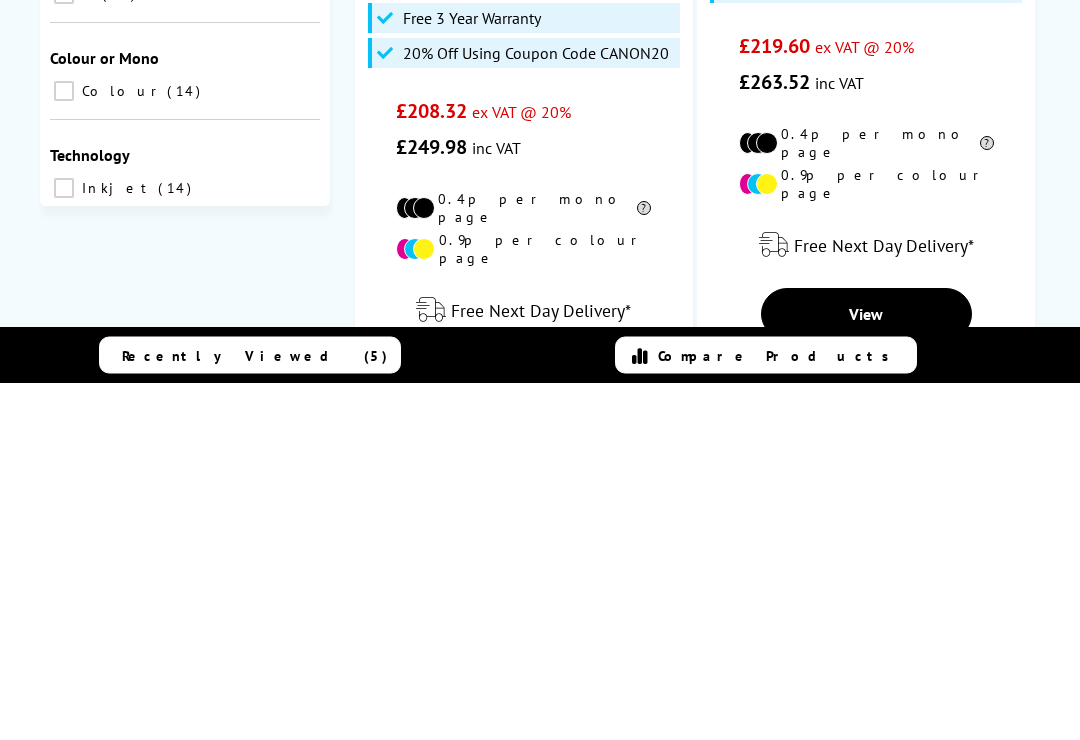 type on "g650" 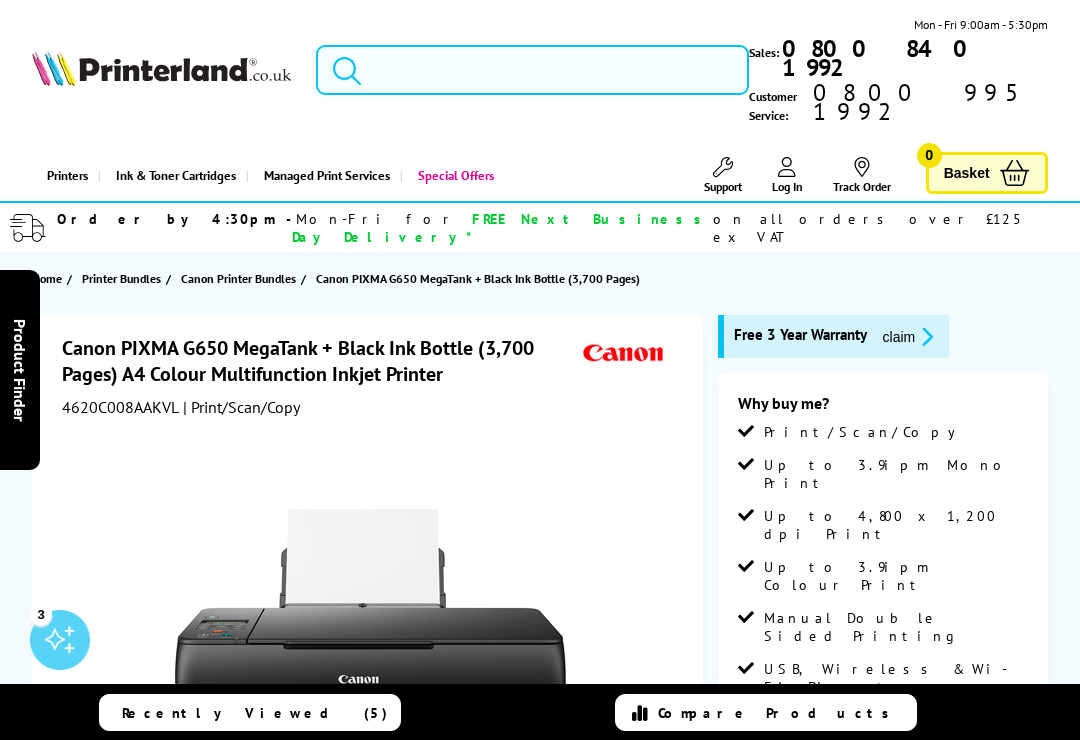 scroll, scrollTop: 0, scrollLeft: 0, axis: both 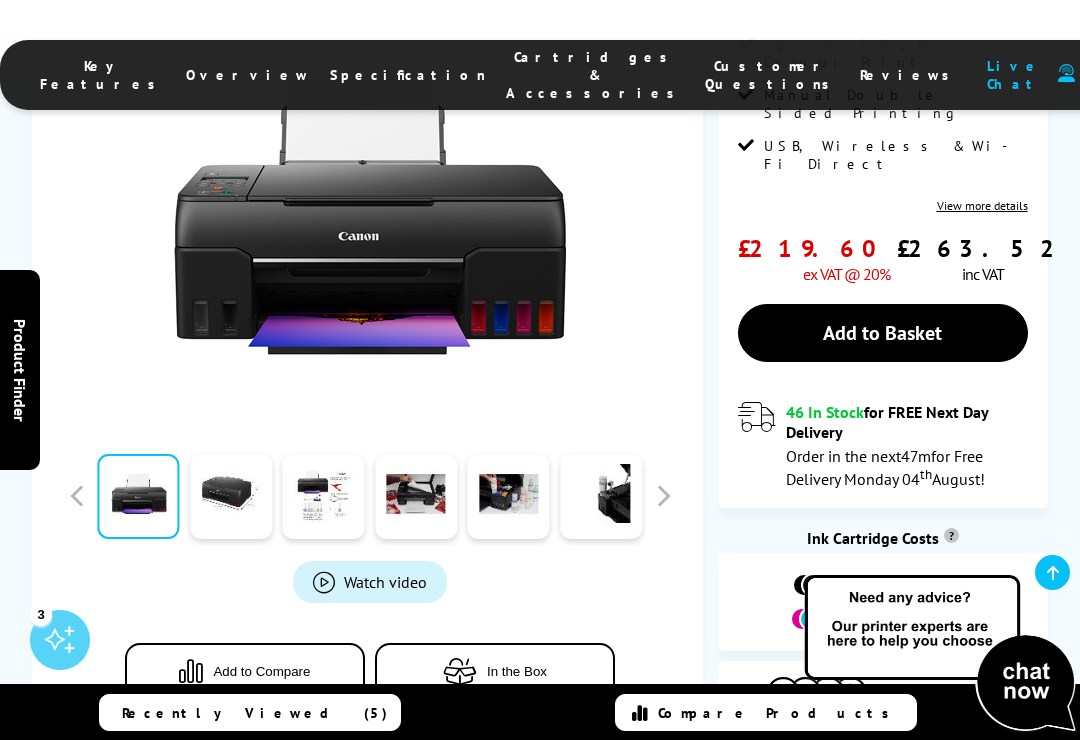 click on "In the Box" at bounding box center [495, 671] 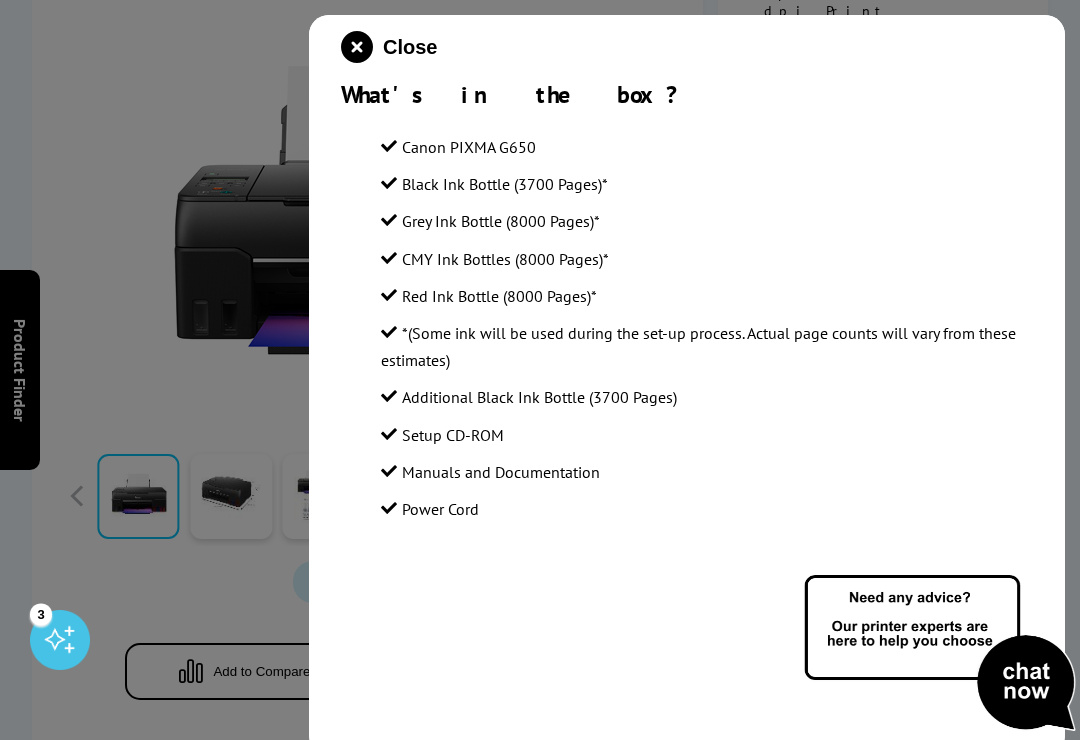 click at bounding box center [357, 47] 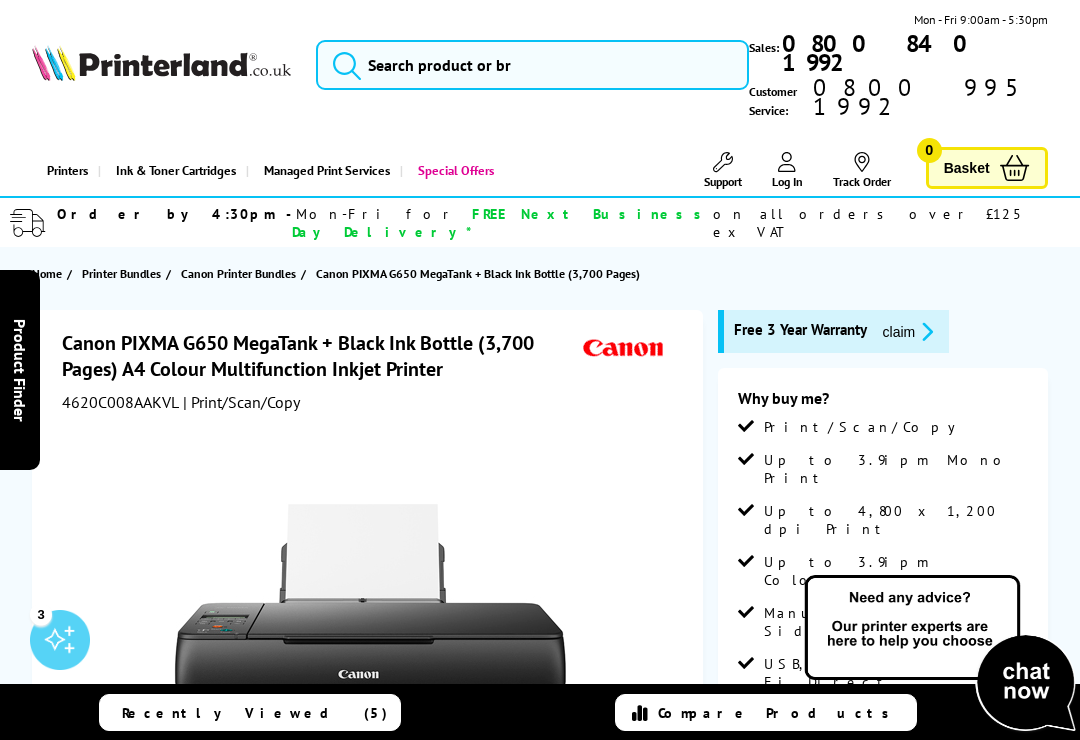 scroll, scrollTop: 0, scrollLeft: 0, axis: both 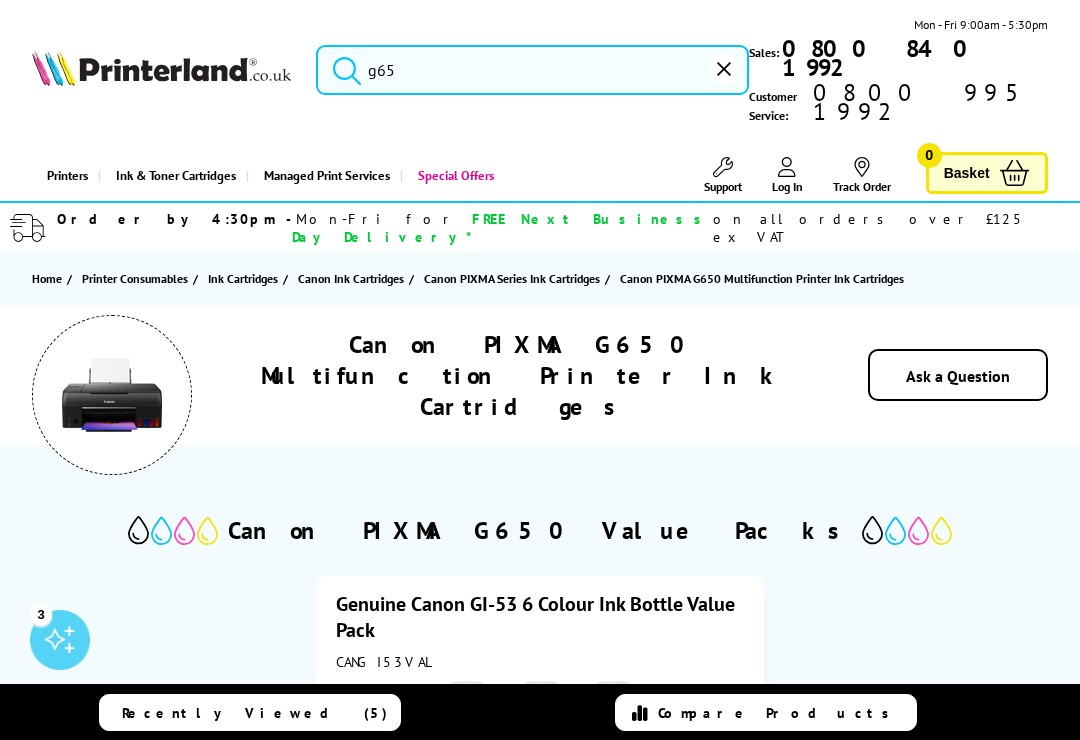 click on "g65" at bounding box center [532, 70] 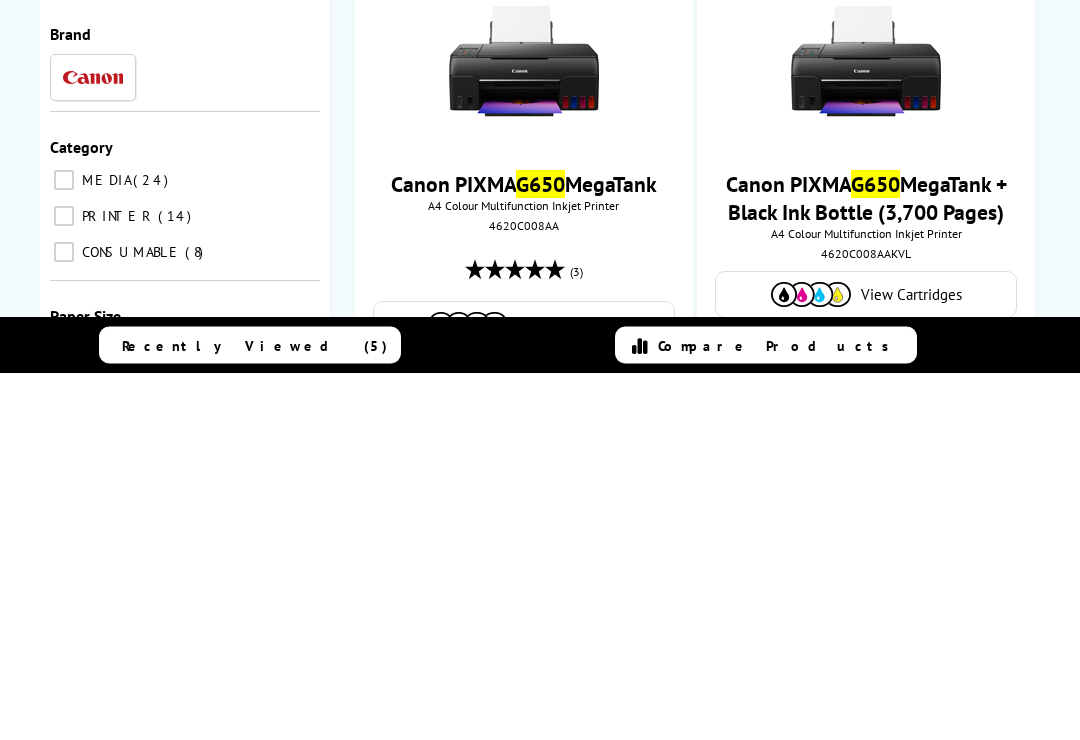 type on "g650" 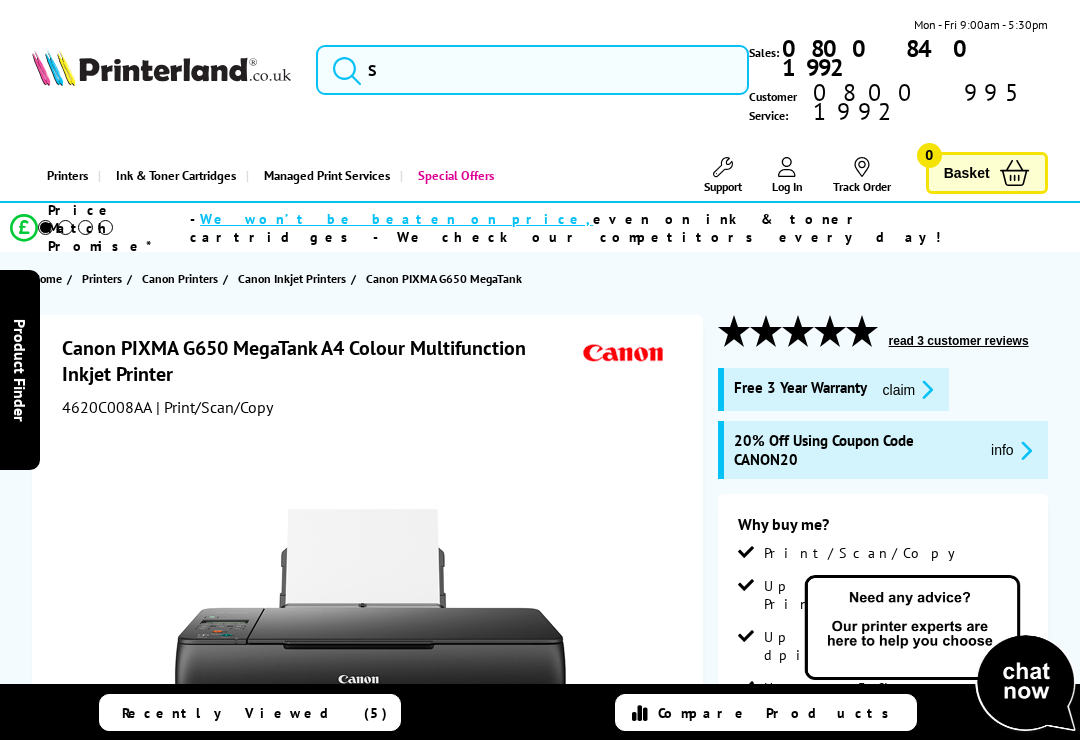 scroll, scrollTop: 0, scrollLeft: 0, axis: both 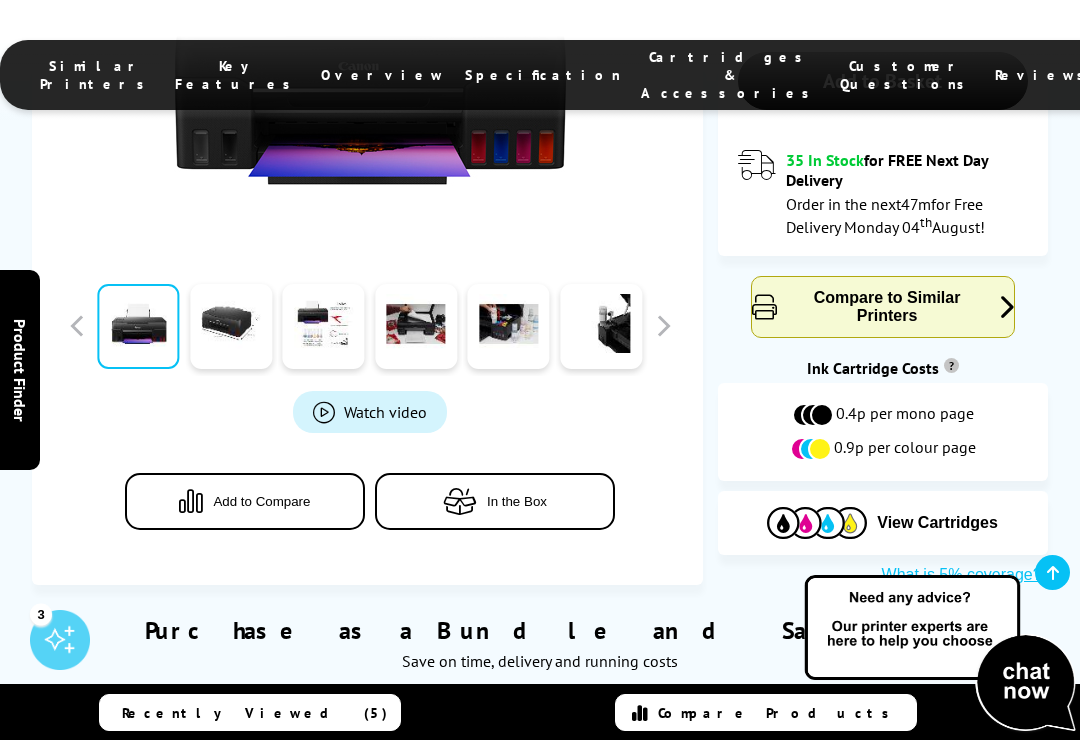 click on "In the Box" at bounding box center (495, 501) 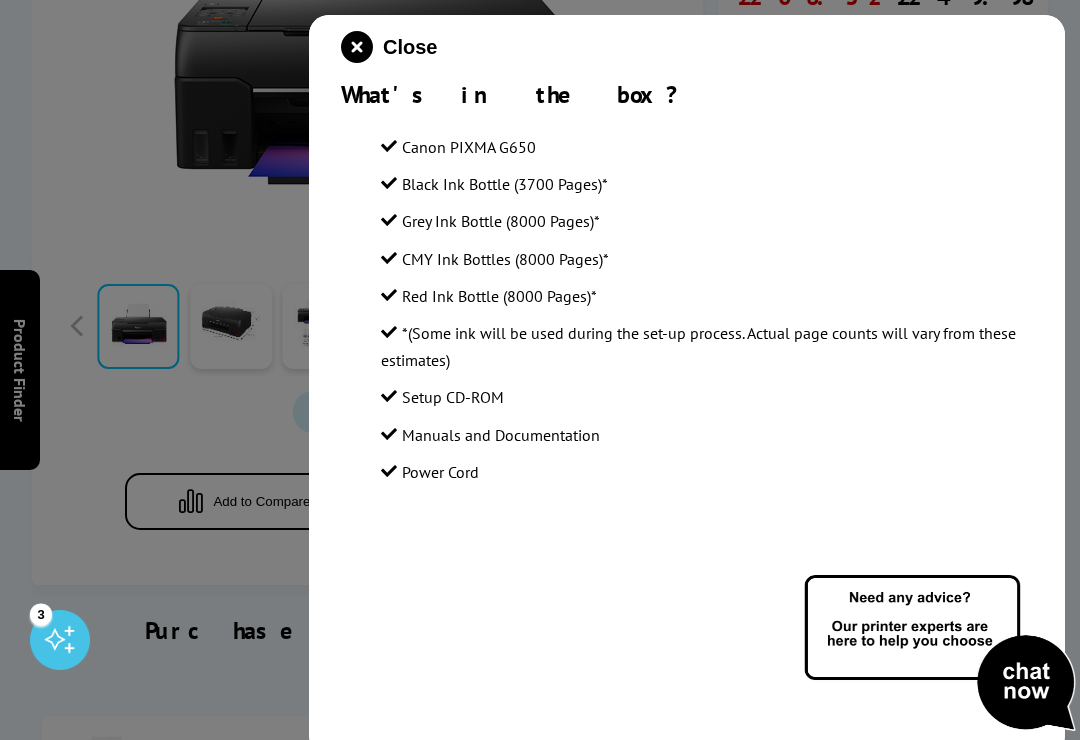 click at bounding box center [357, 47] 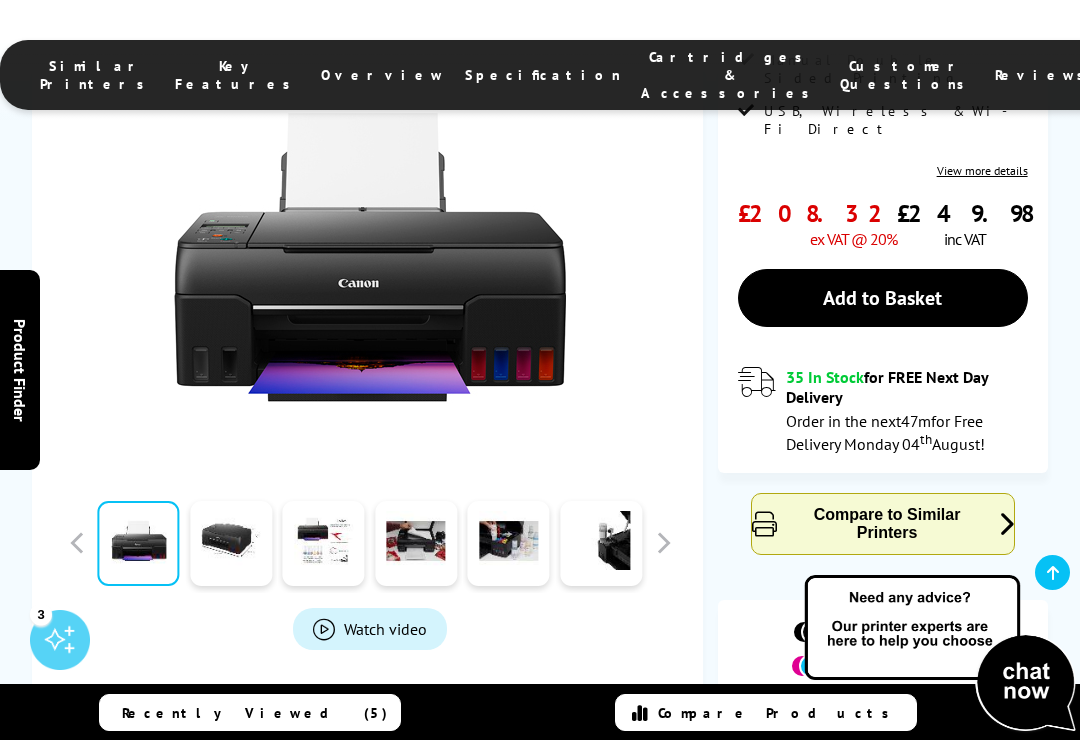 scroll, scrollTop: 676, scrollLeft: 0, axis: vertical 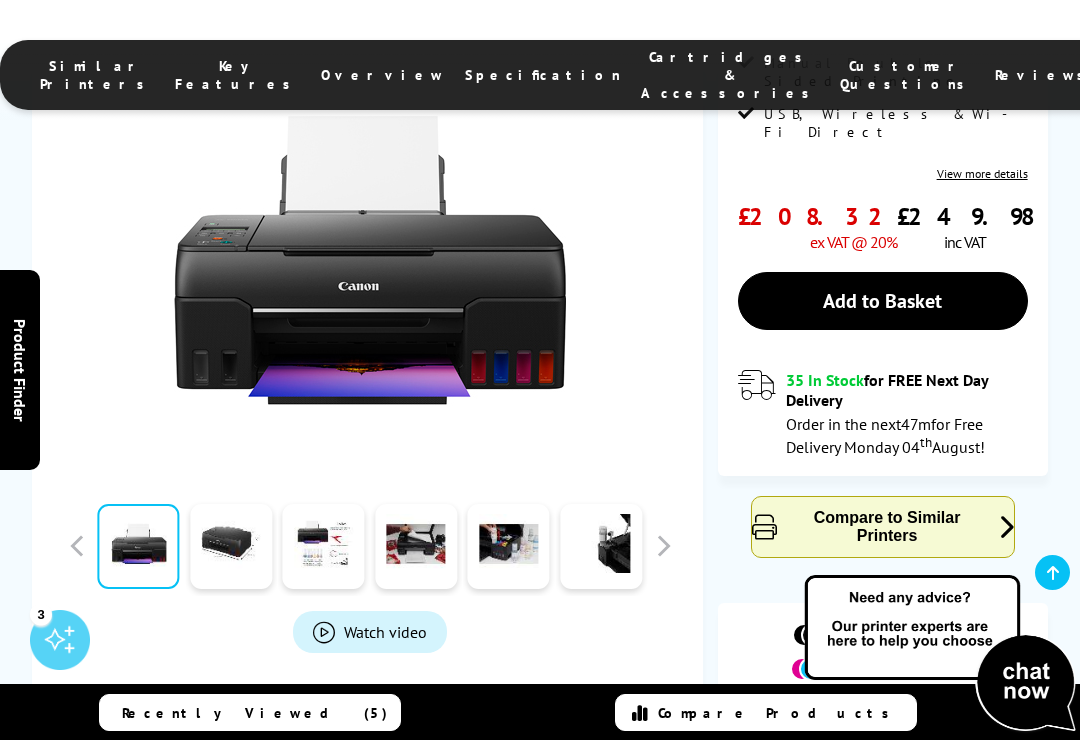 click on "Add to Basket" at bounding box center (883, 301) 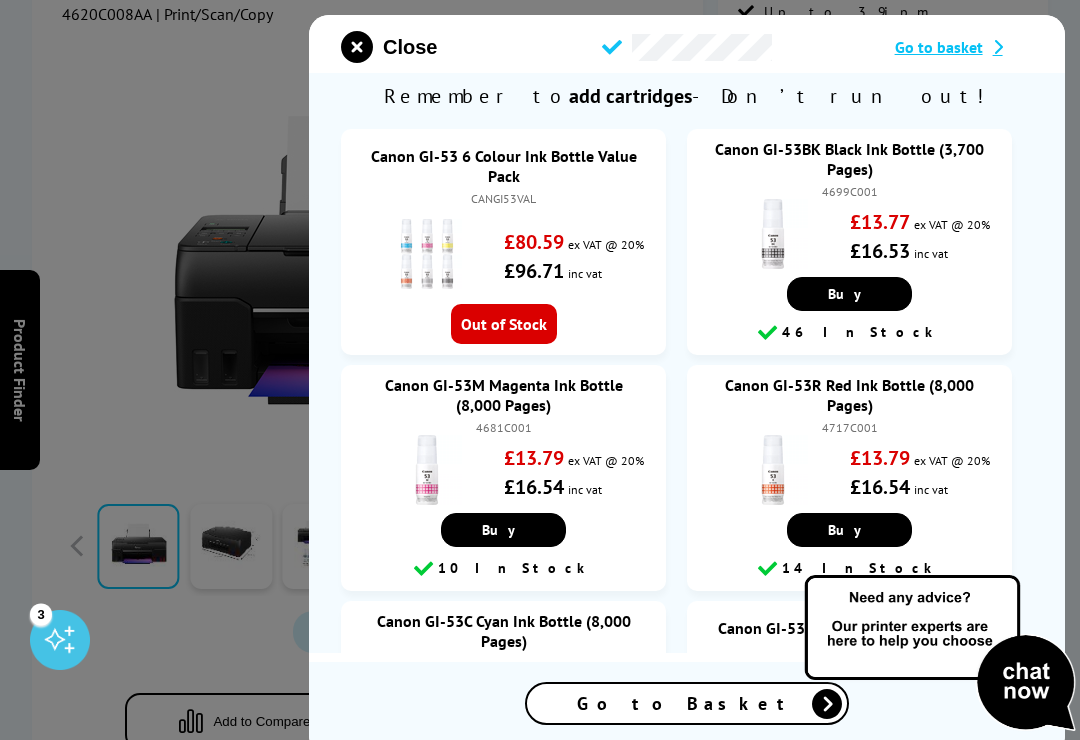 click on "Buy" at bounding box center [849, 294] 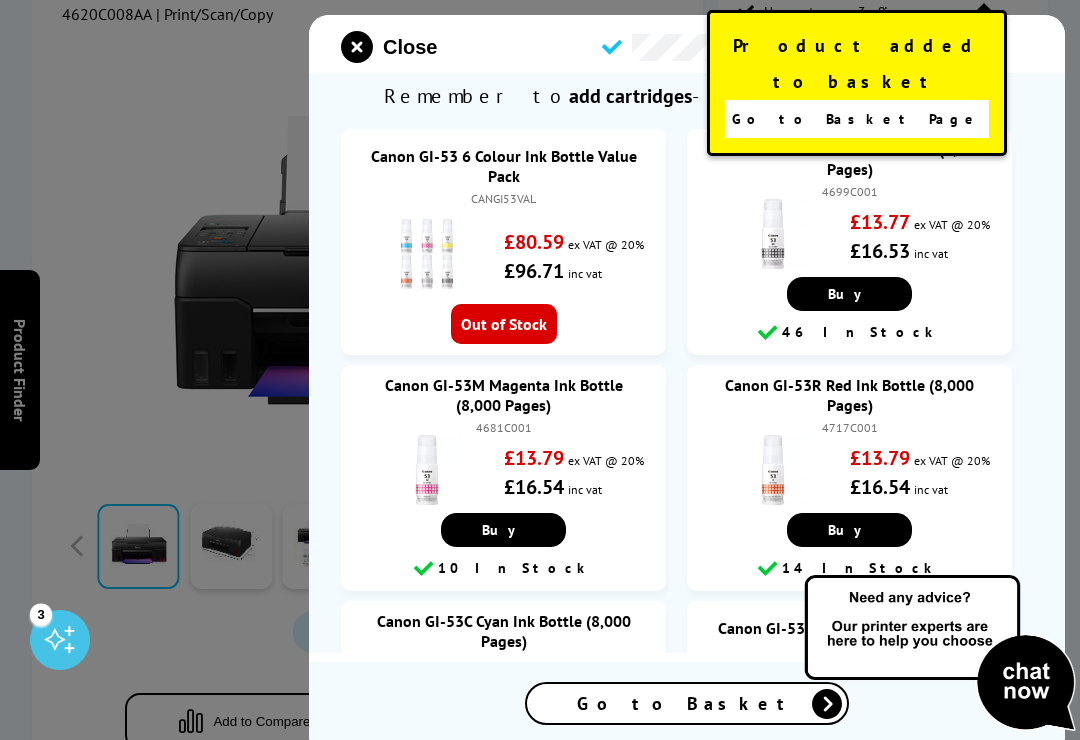 click on "Go to Basket Page" at bounding box center (857, 119) 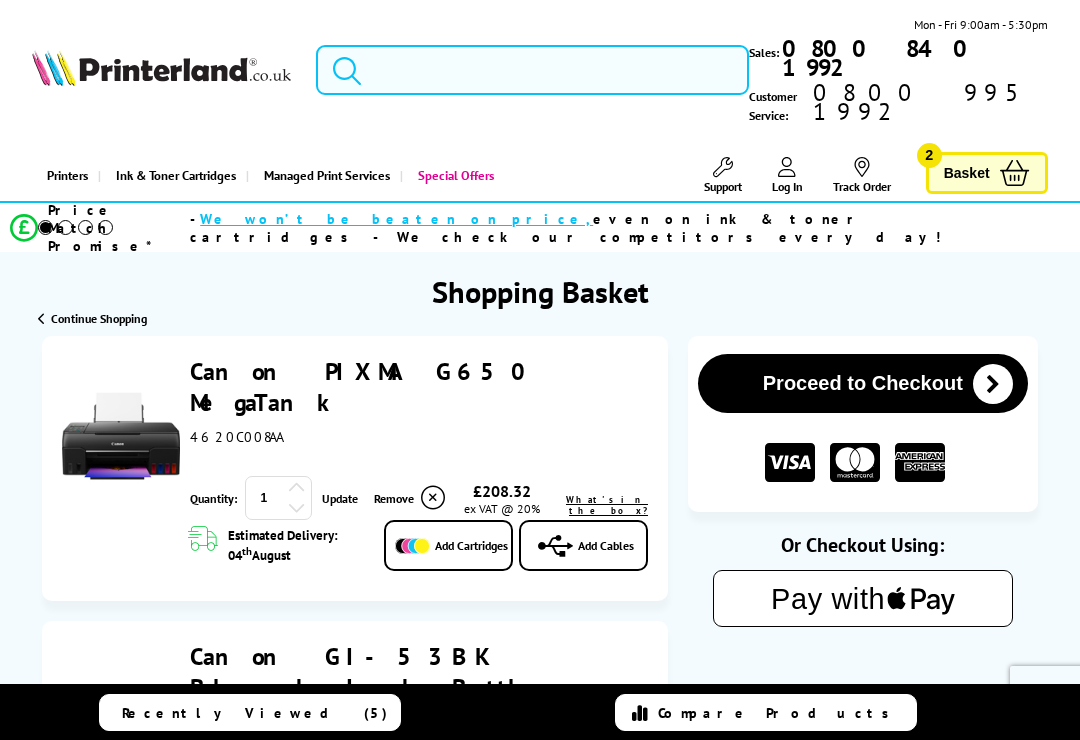 scroll, scrollTop: 0, scrollLeft: 0, axis: both 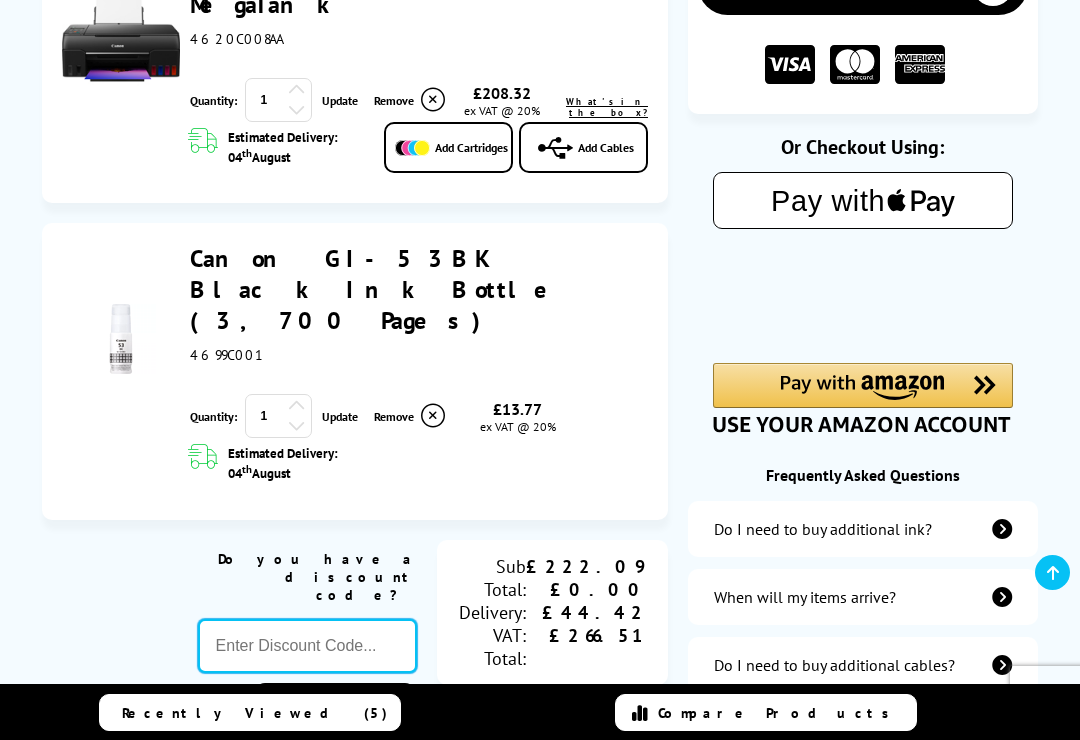 click at bounding box center [307, 646] 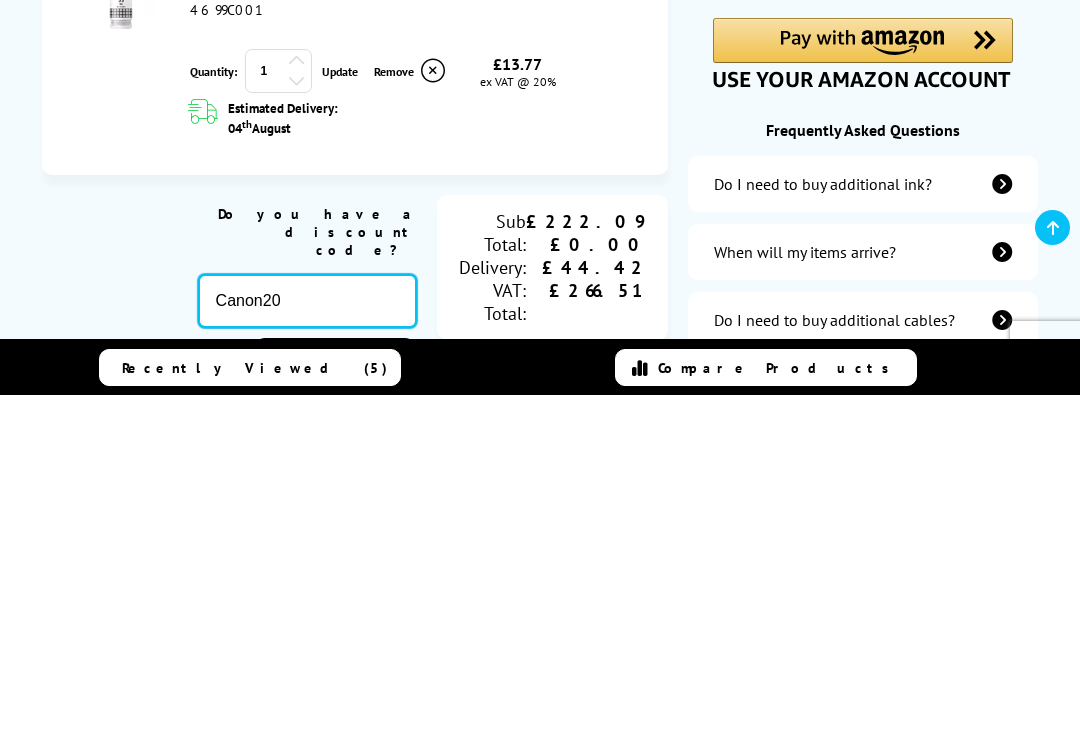 type on "Canon20" 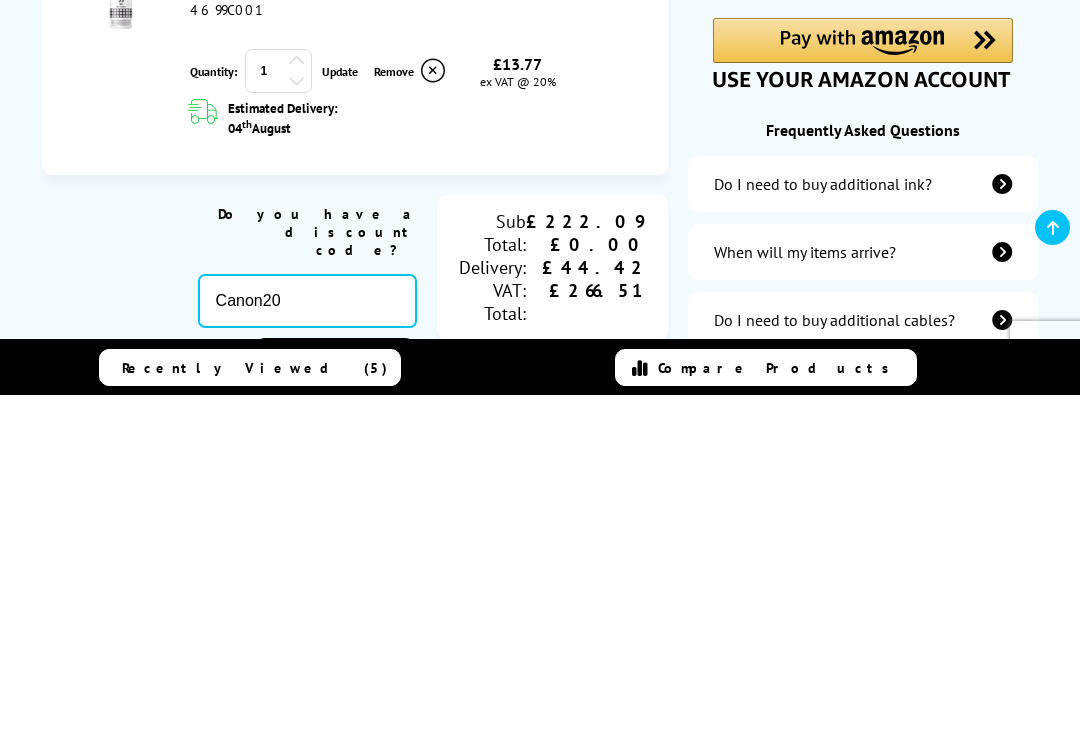 click on "Apply" at bounding box center (334, 706) 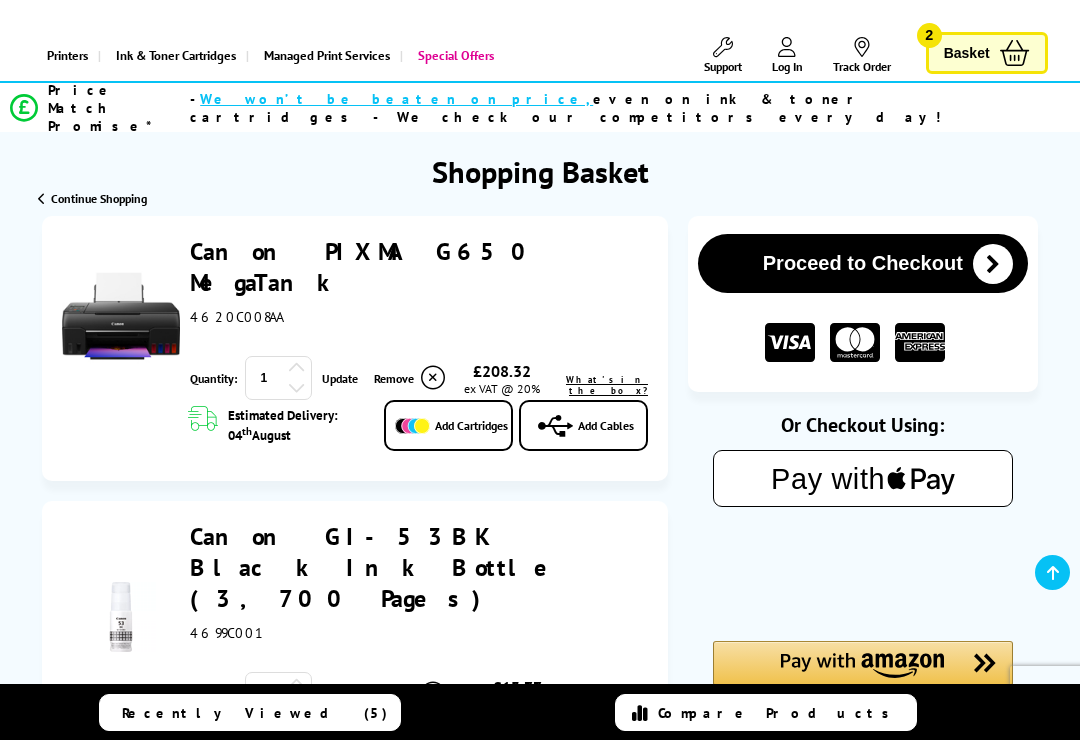 scroll, scrollTop: 116, scrollLeft: 0, axis: vertical 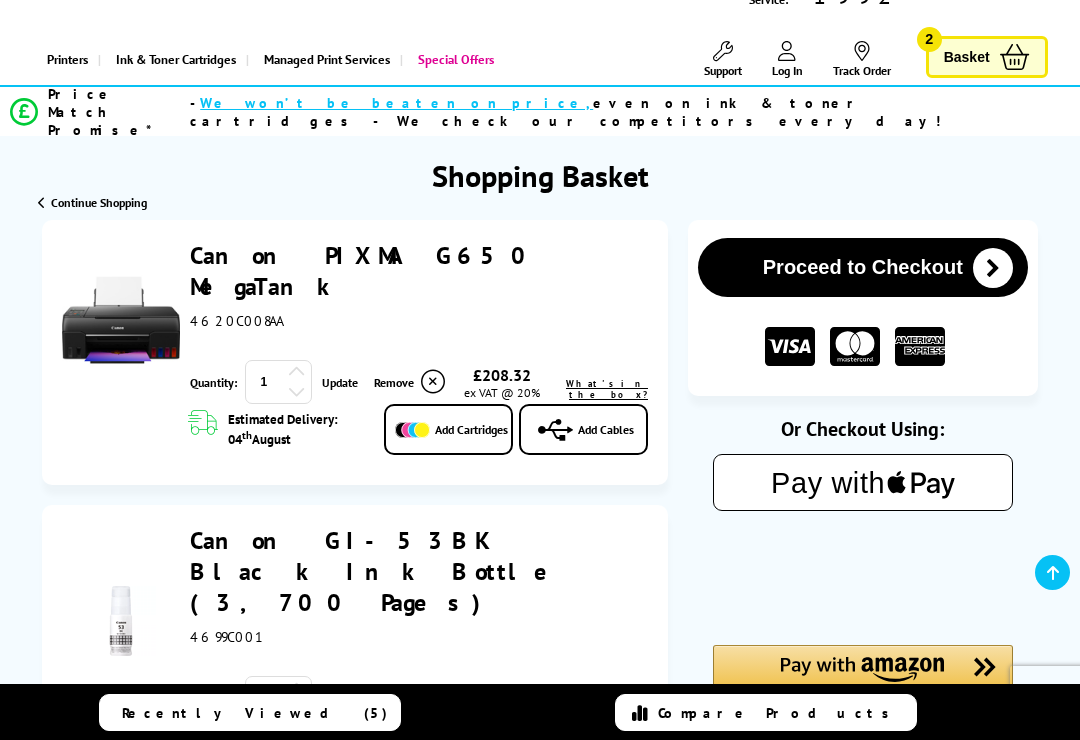 click at bounding box center [993, 268] 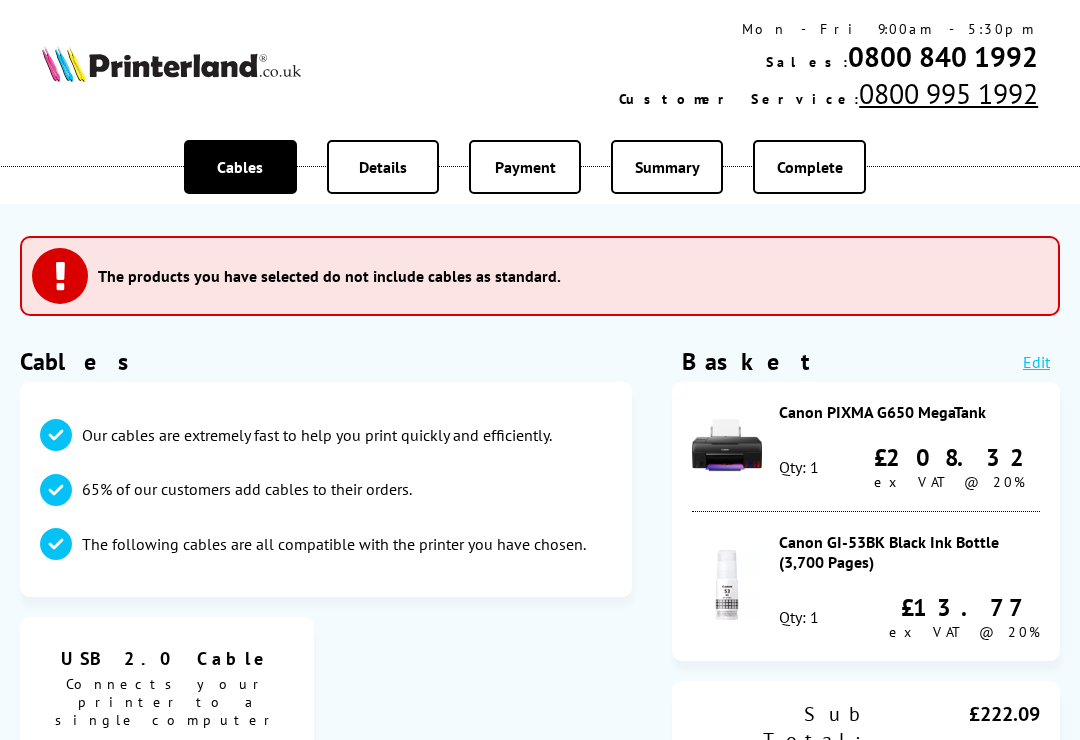 scroll, scrollTop: 0, scrollLeft: 0, axis: both 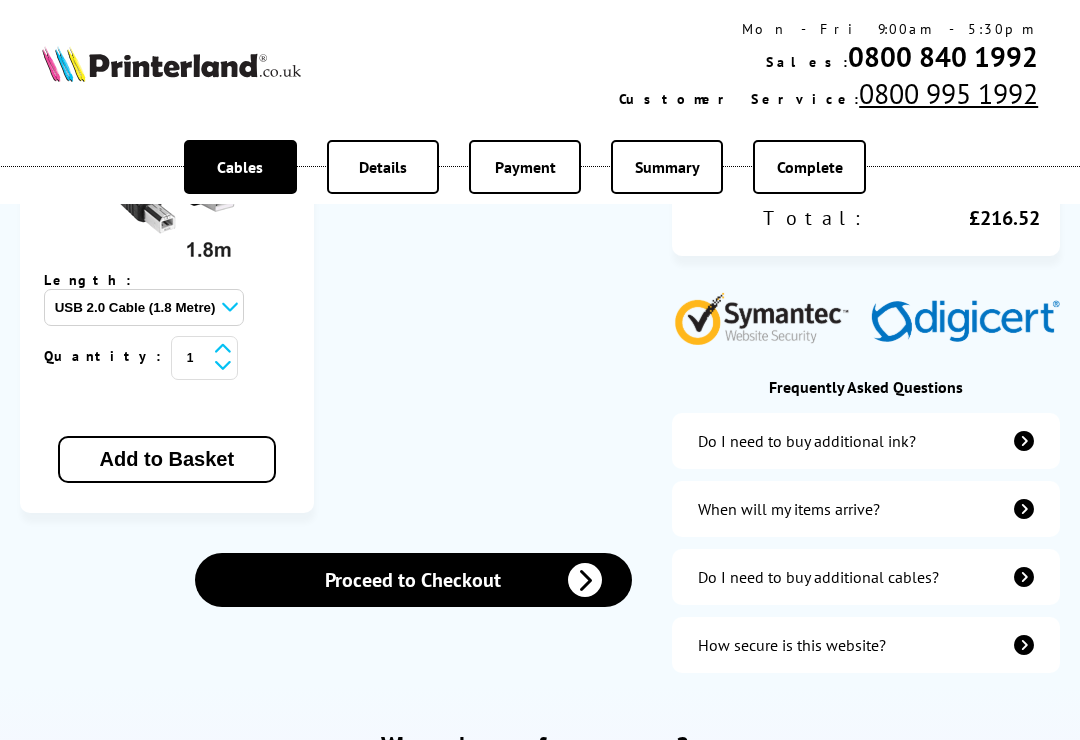 click at bounding box center [585, 580] 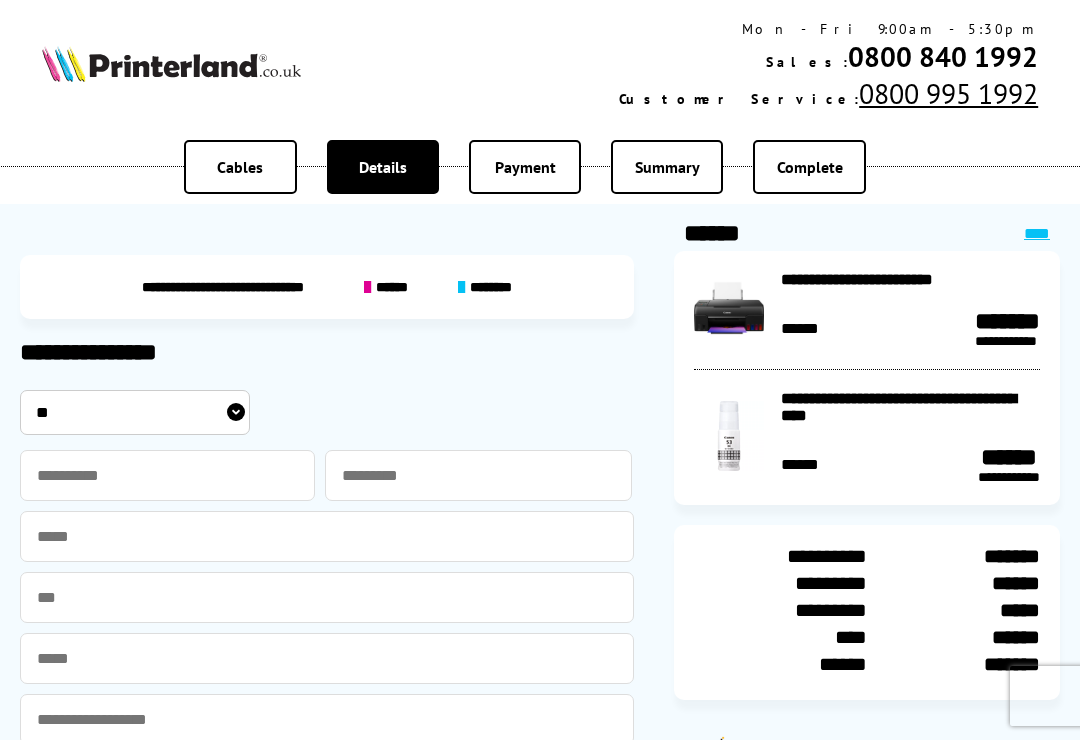scroll, scrollTop: 0, scrollLeft: 0, axis: both 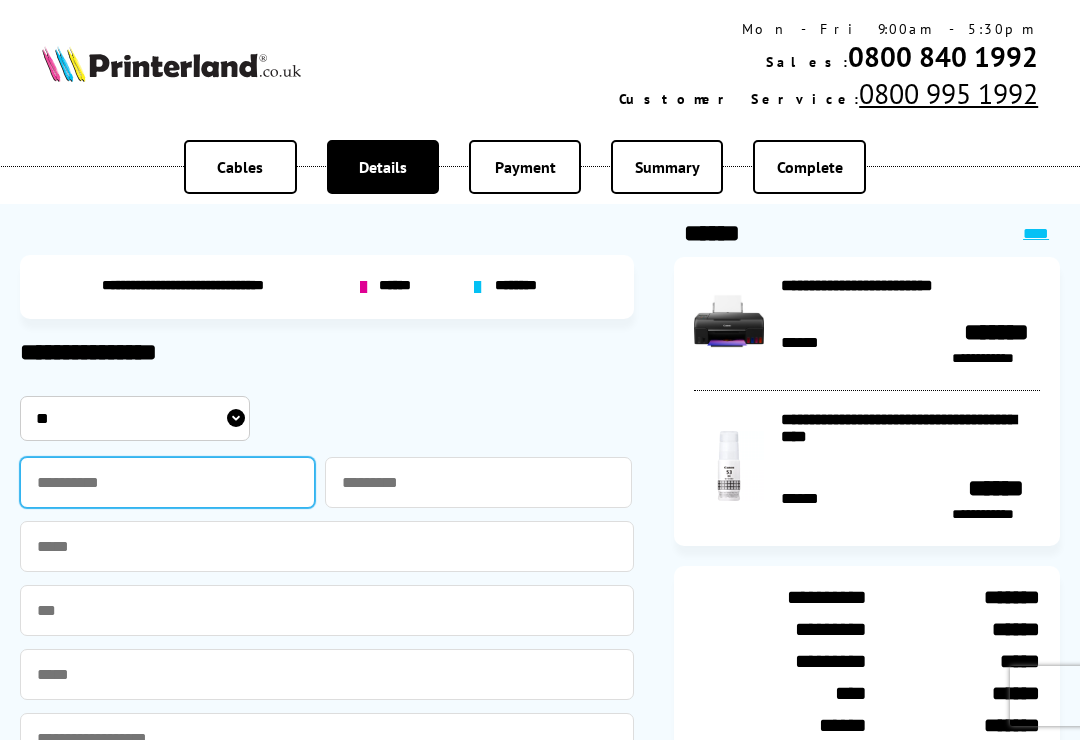 click at bounding box center (167, 482) 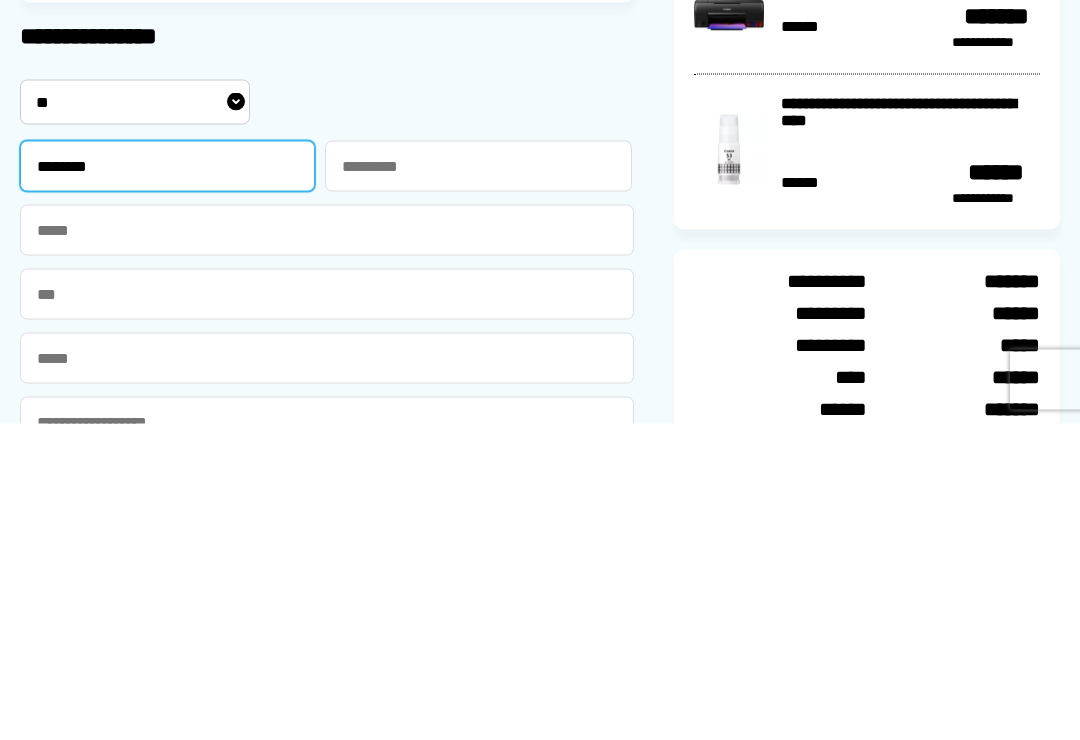 type on "*******" 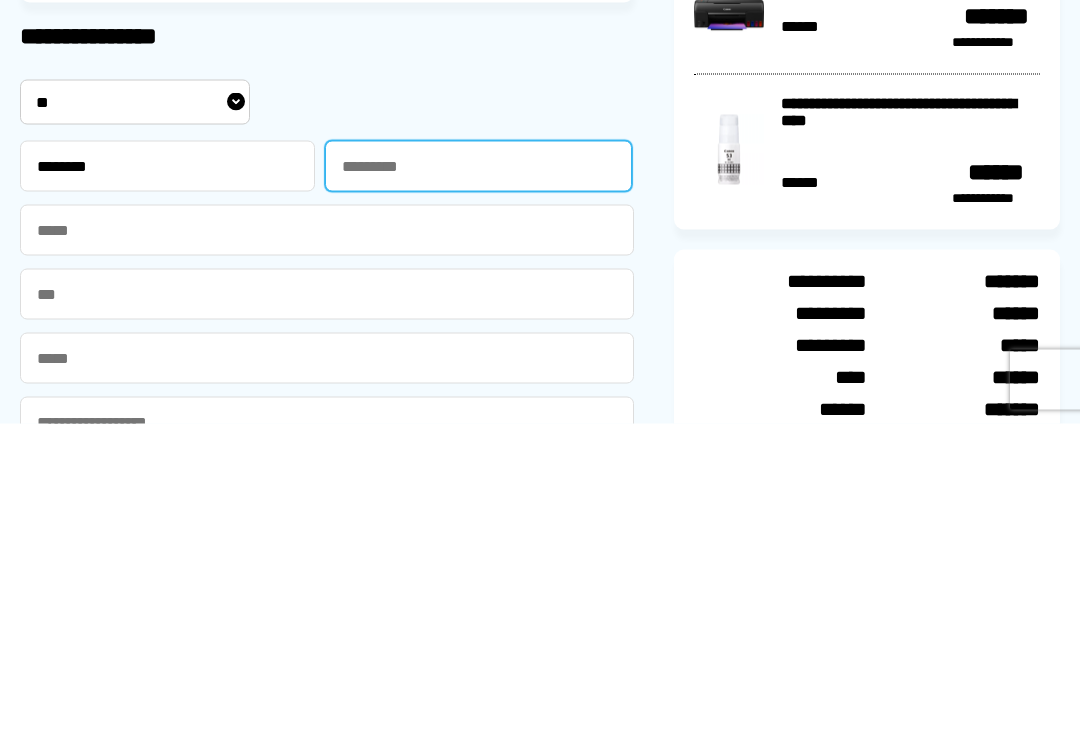 click at bounding box center (478, 482) 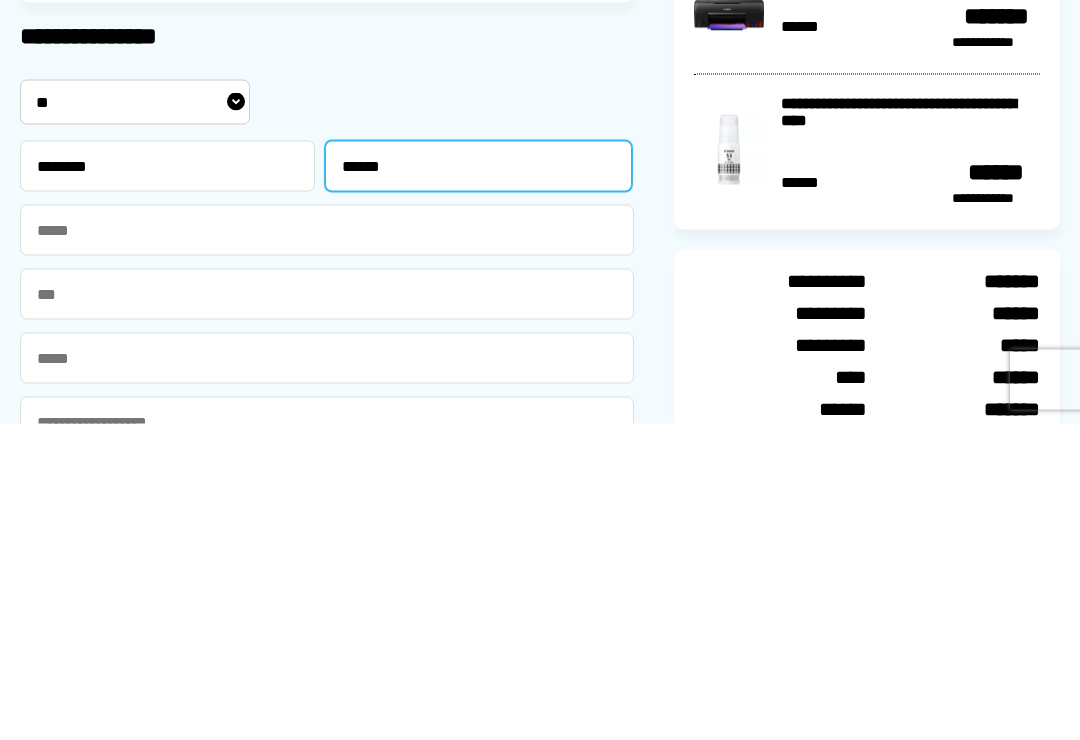type on "******" 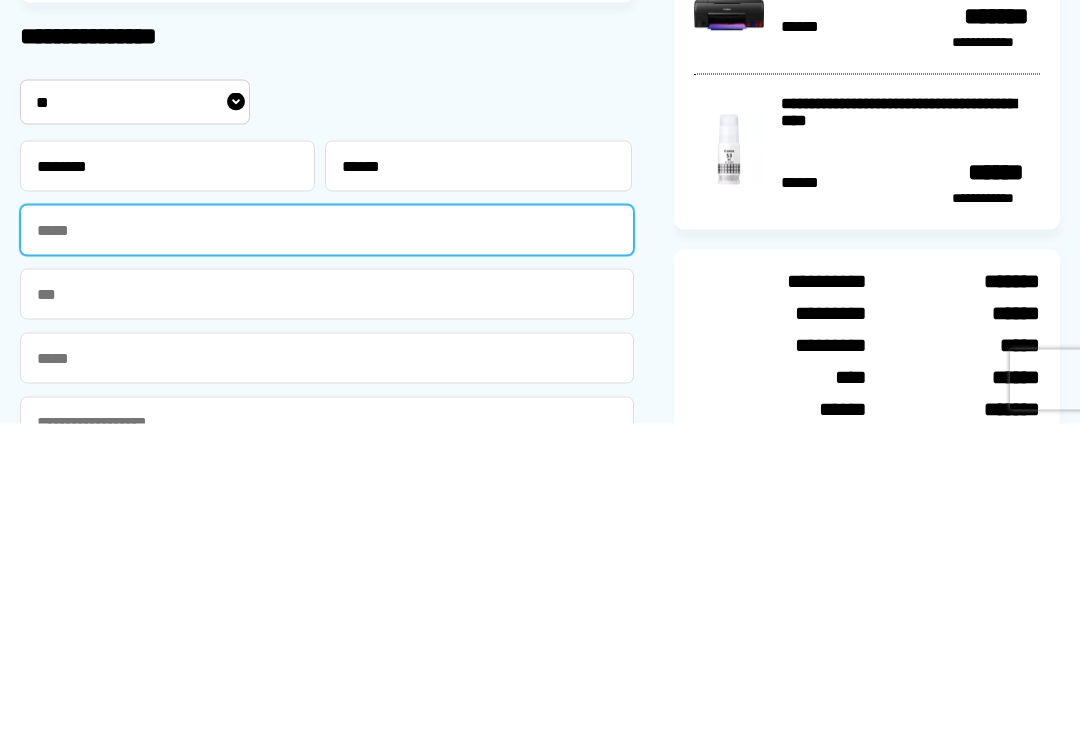 click at bounding box center [327, 546] 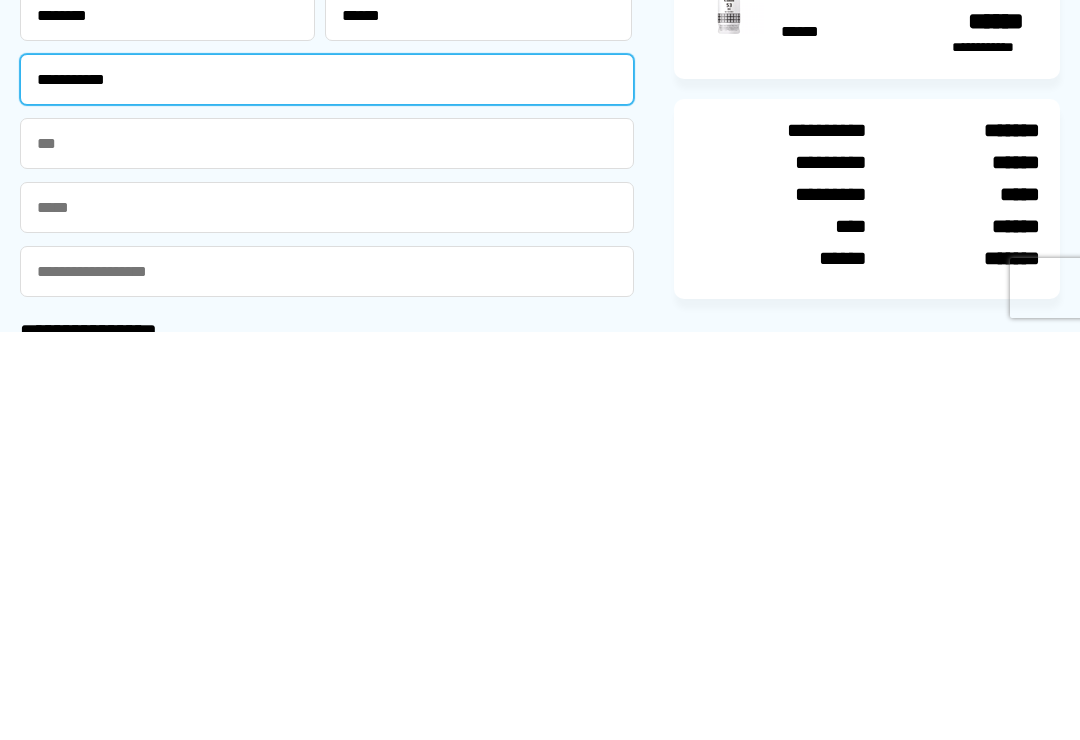 scroll, scrollTop: 67, scrollLeft: 0, axis: vertical 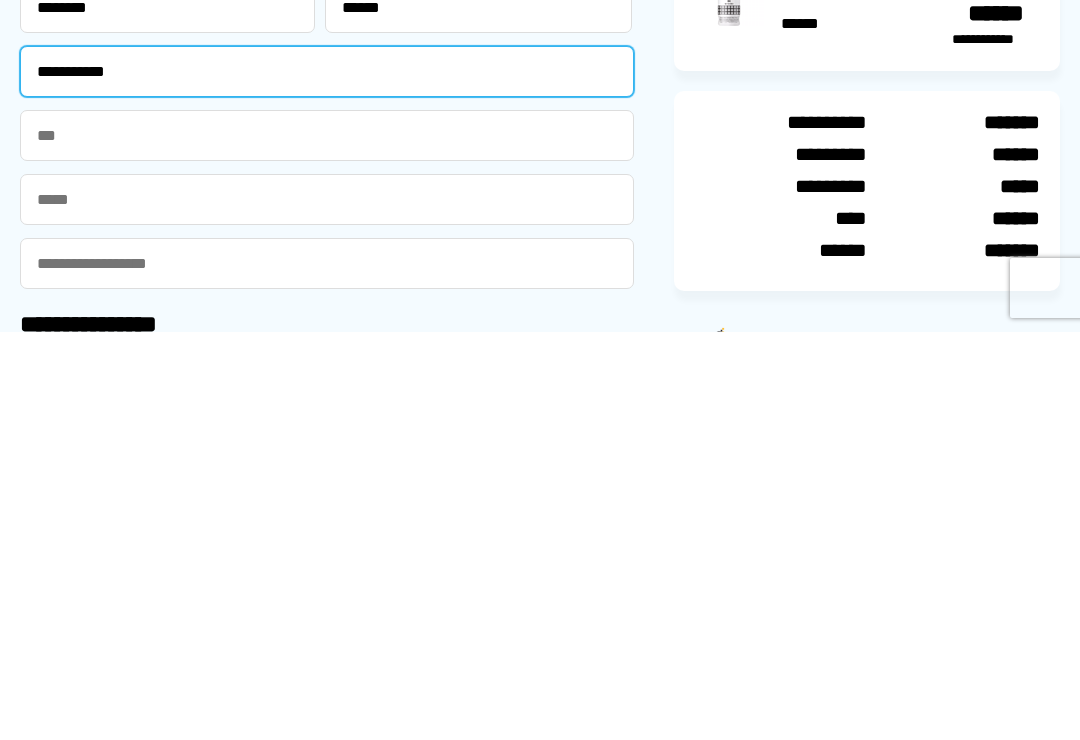type on "**********" 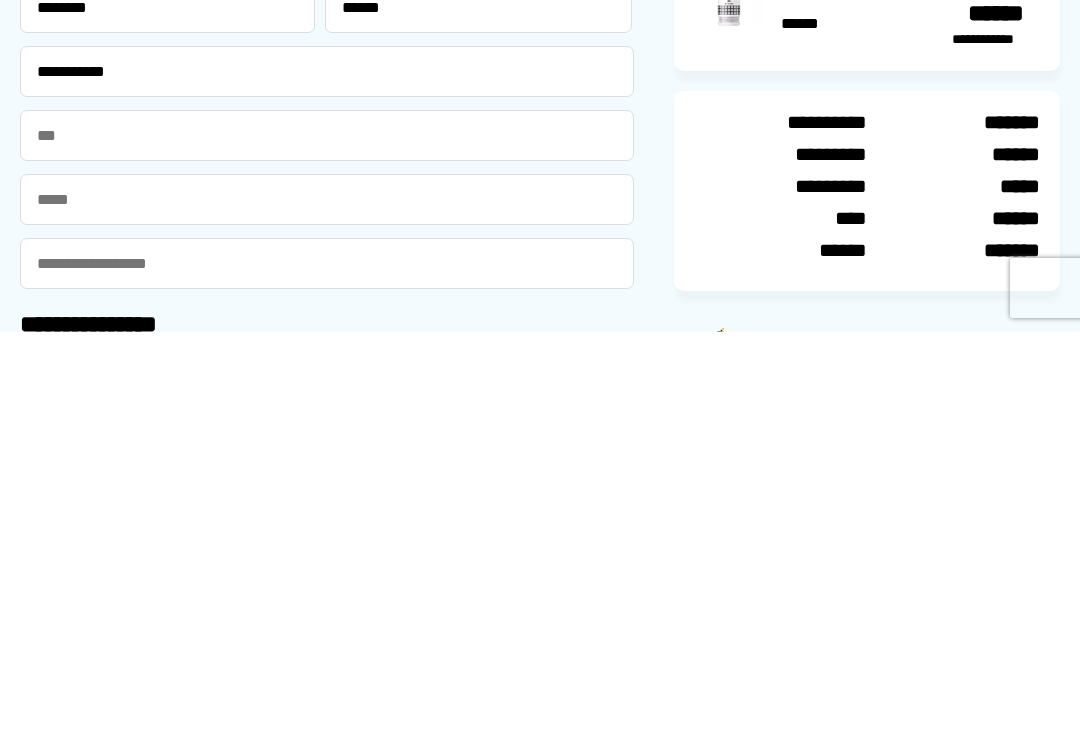 click at bounding box center (327, 607) 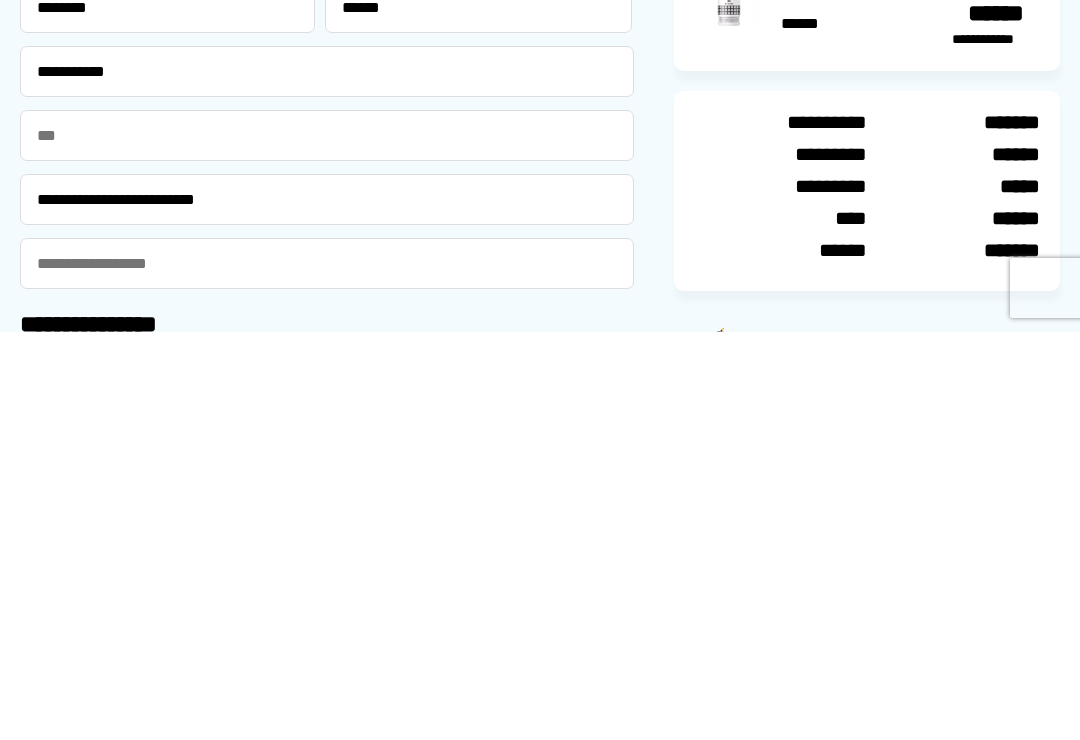 type on "**********" 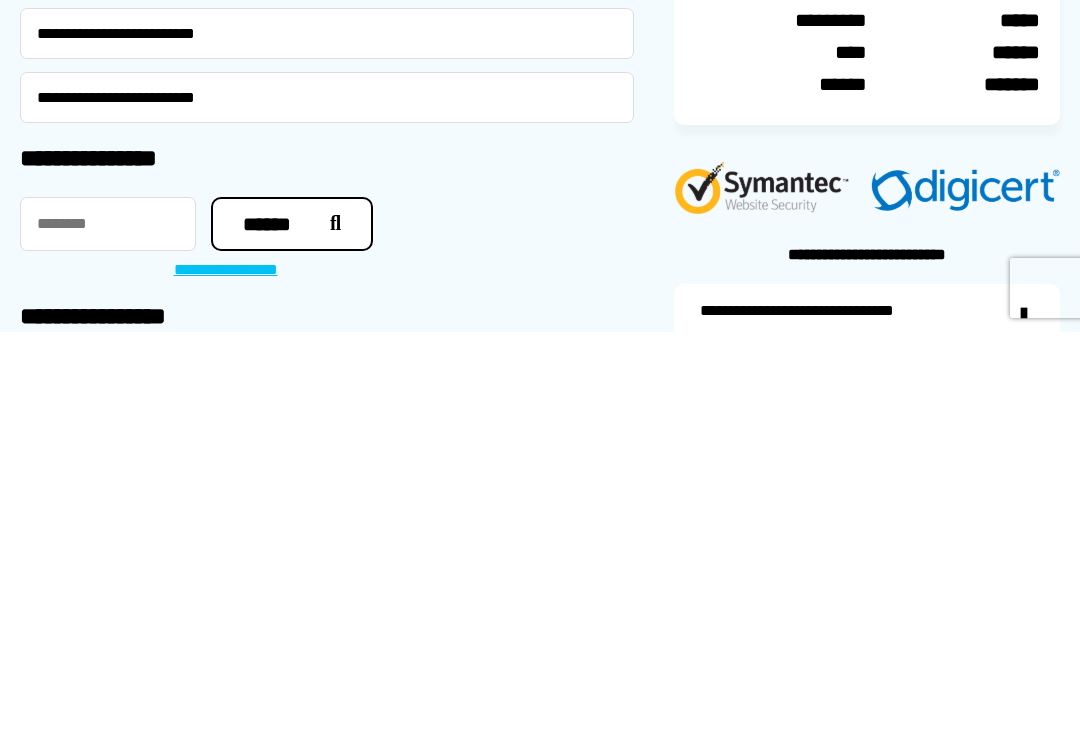 scroll, scrollTop: 247, scrollLeft: 0, axis: vertical 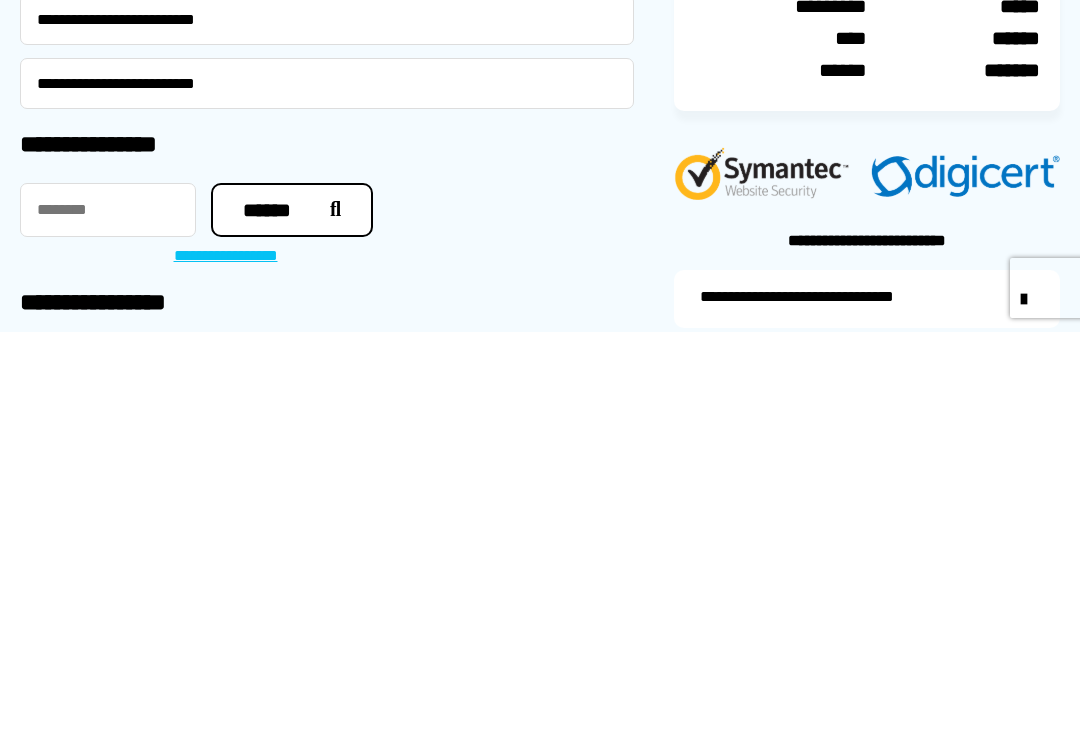 type on "**********" 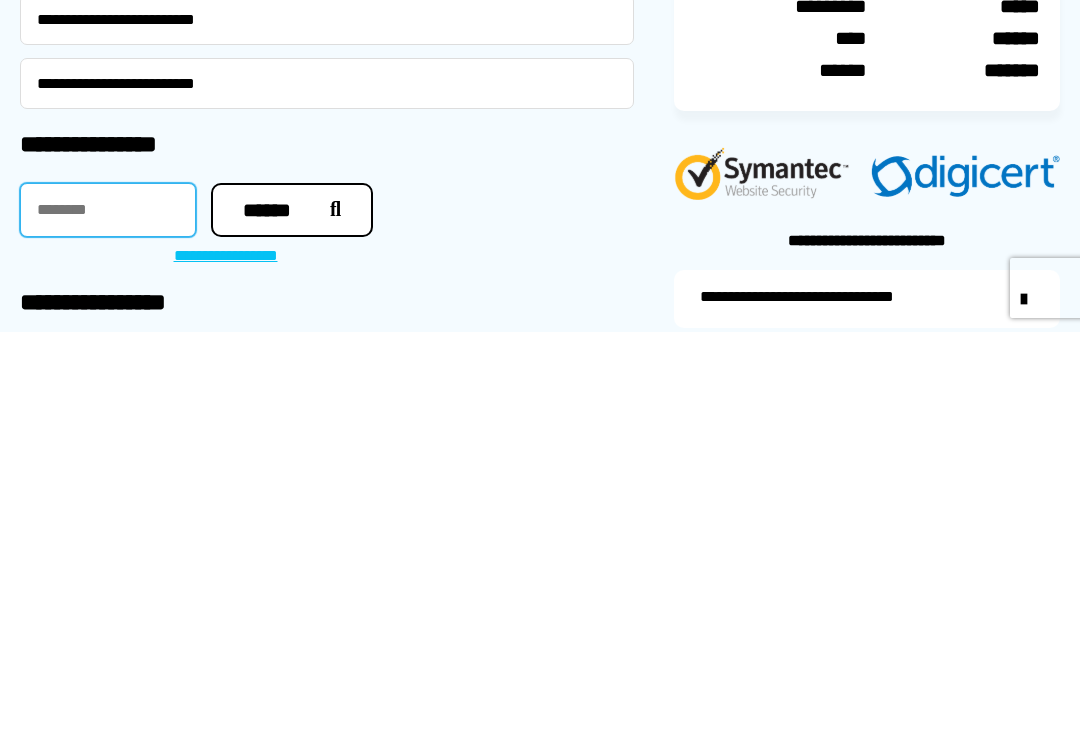 click at bounding box center (108, 618) 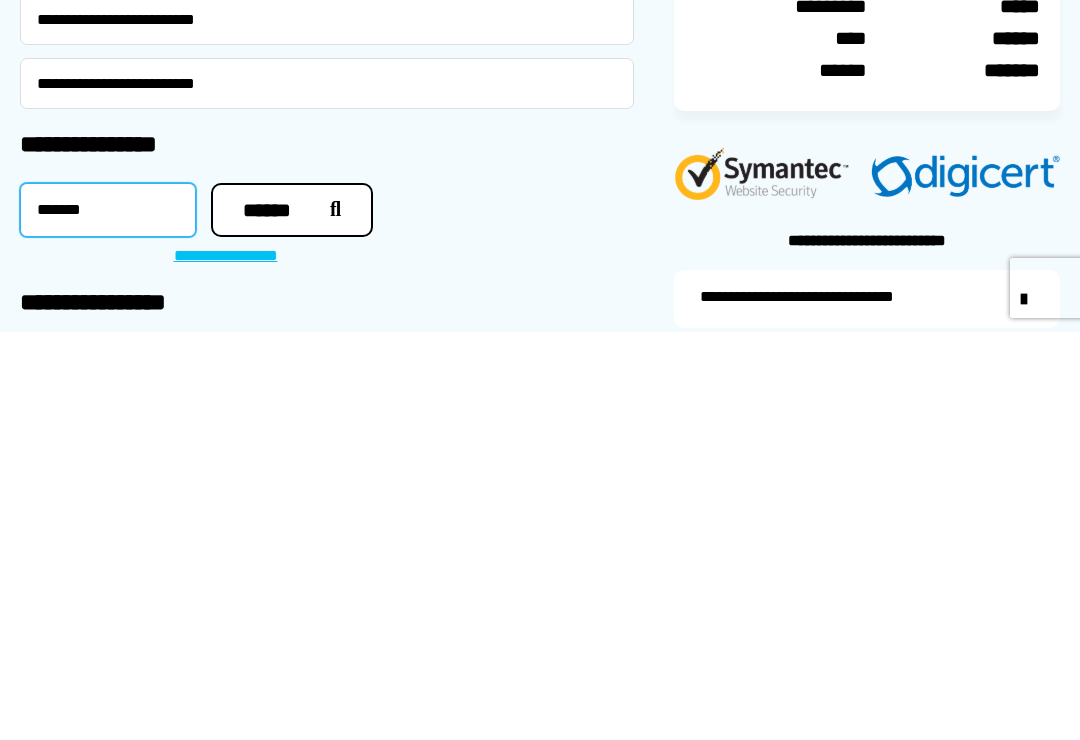 type on "*******" 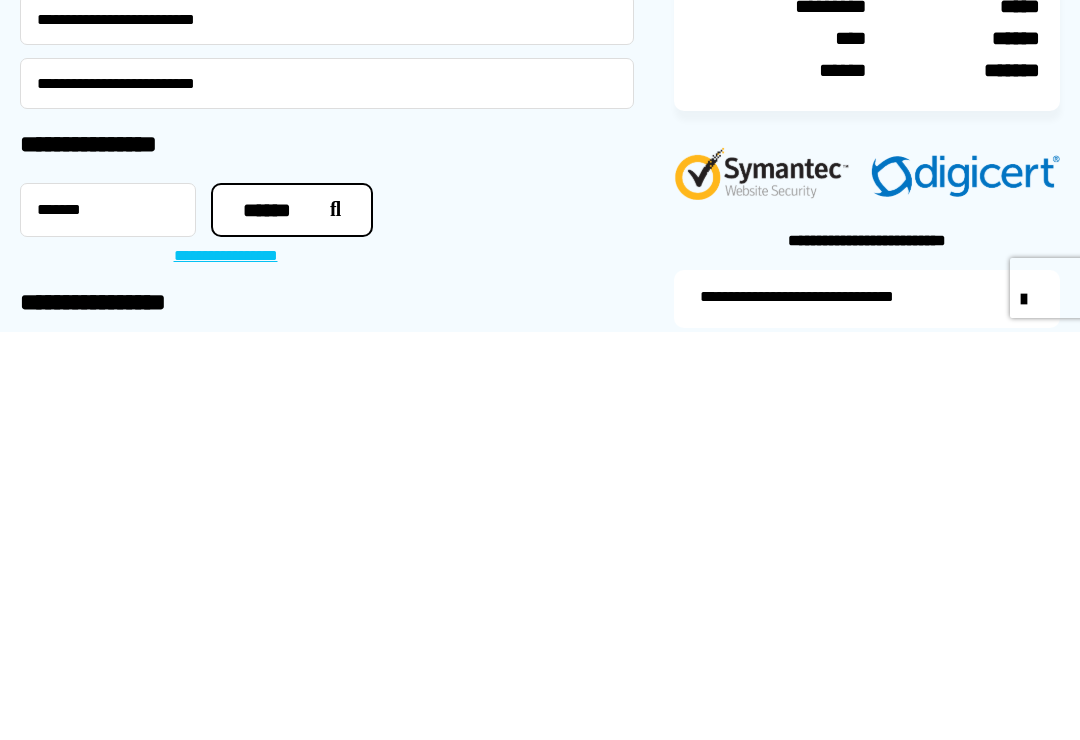 click at bounding box center [330, 618] 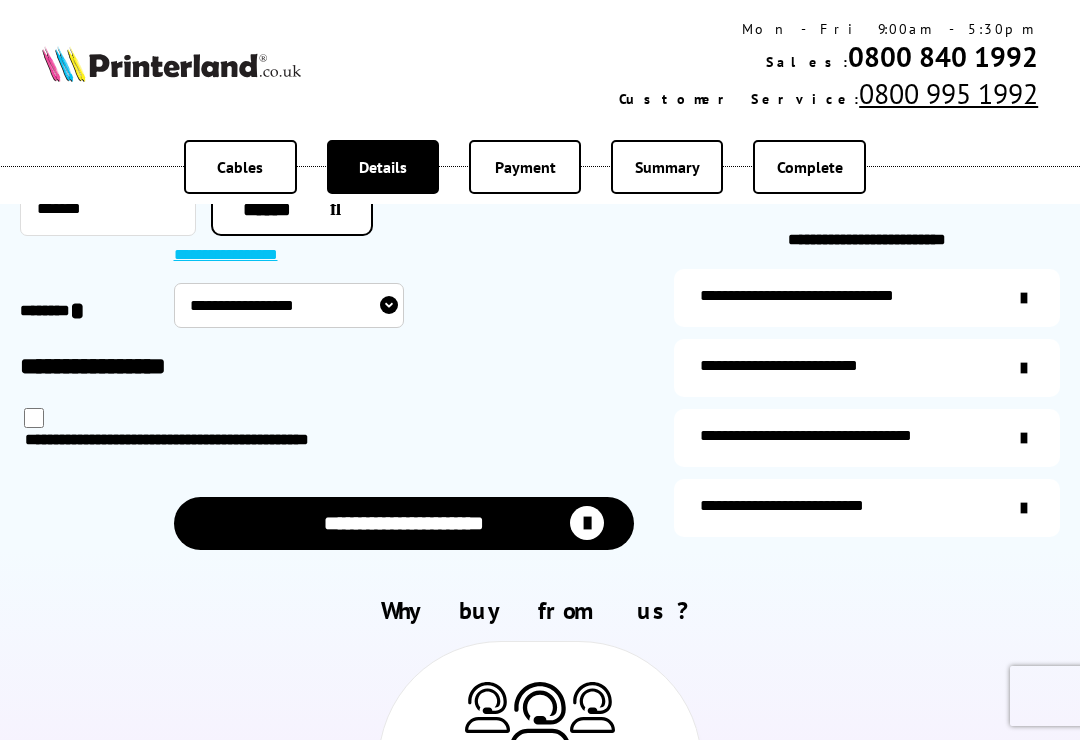click on "**********" at bounding box center (289, 305) 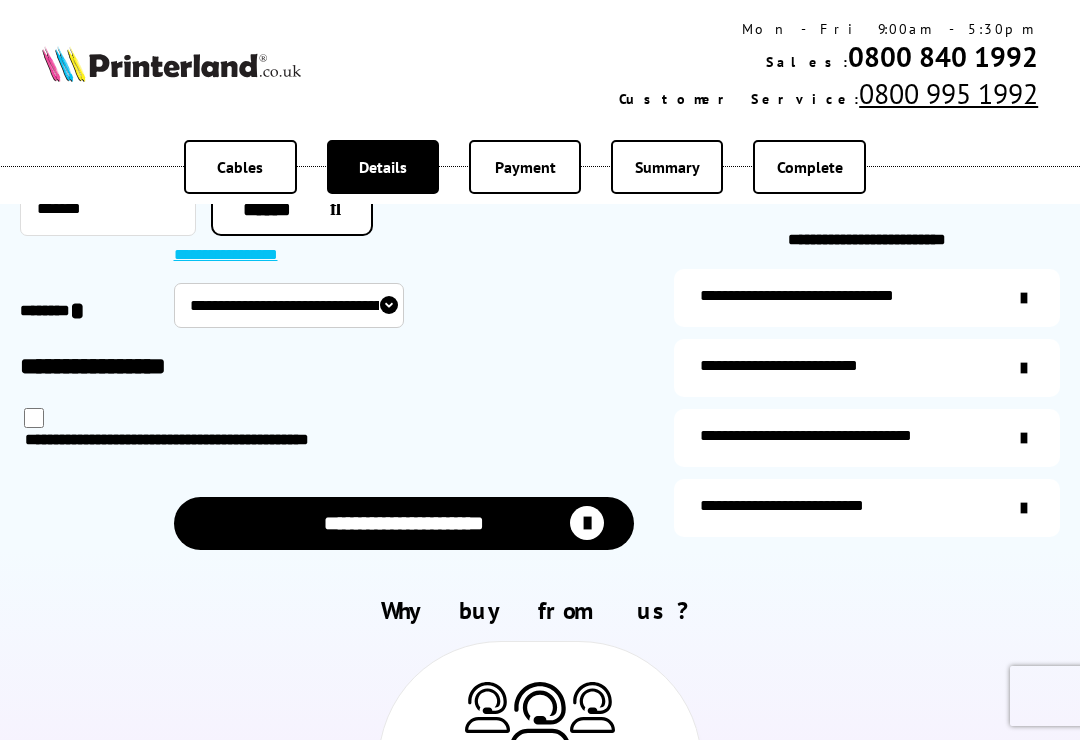 select on "**********" 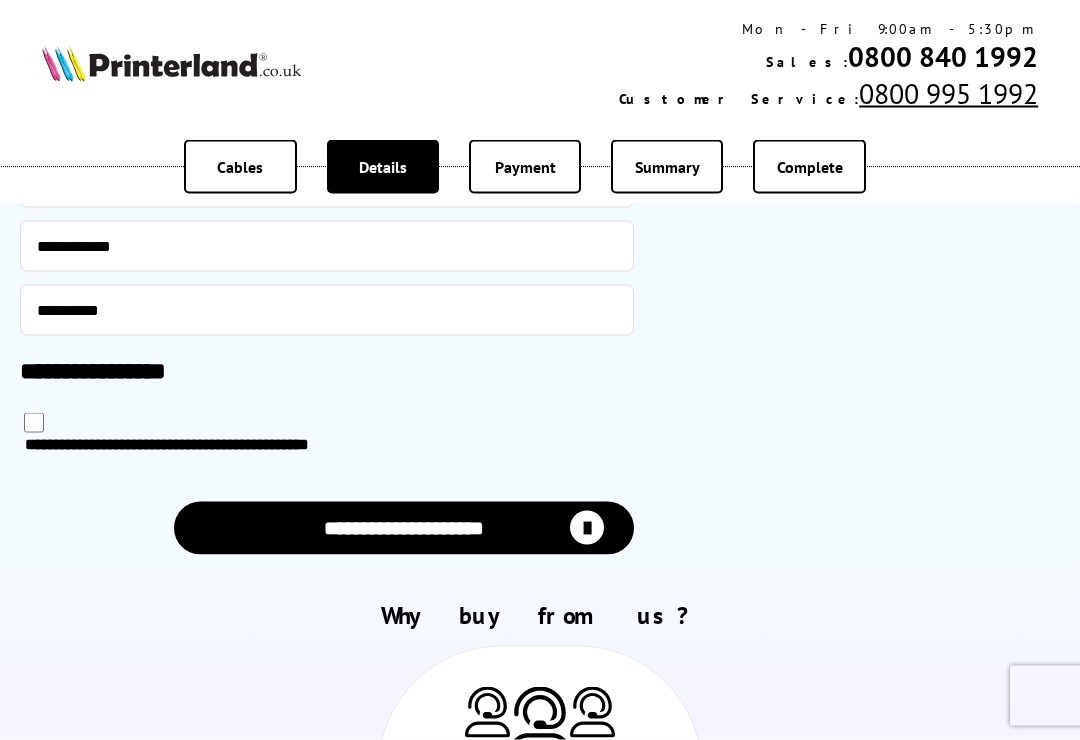 scroll, scrollTop: 1021, scrollLeft: 0, axis: vertical 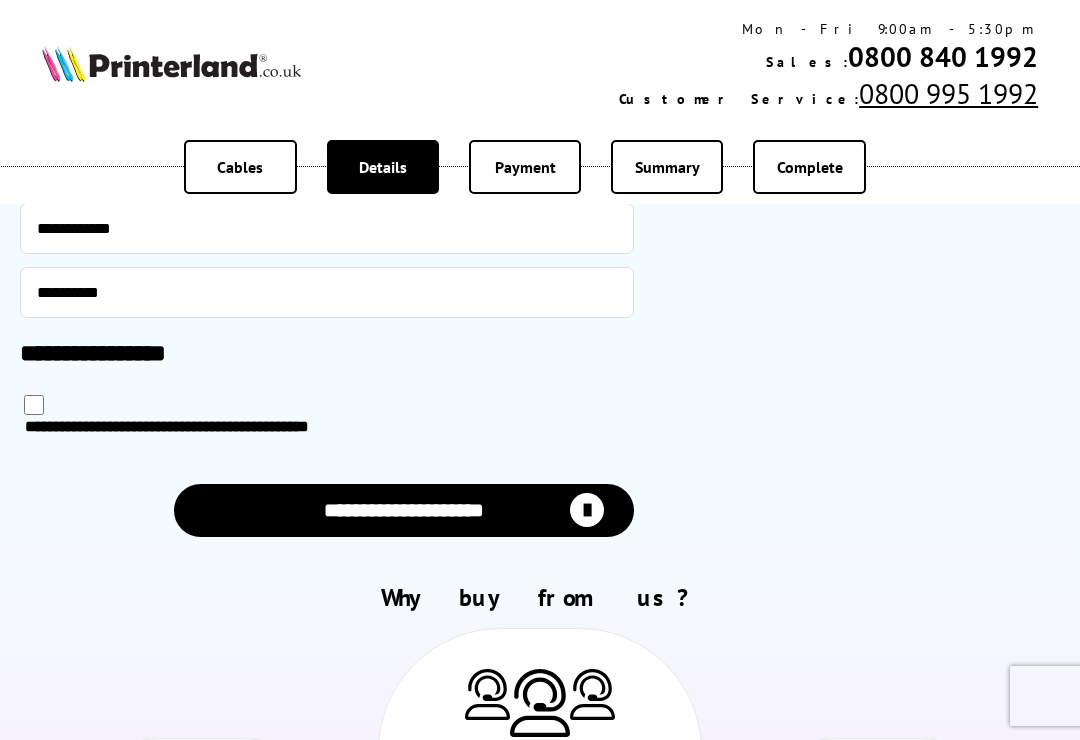click at bounding box center (587, 510) 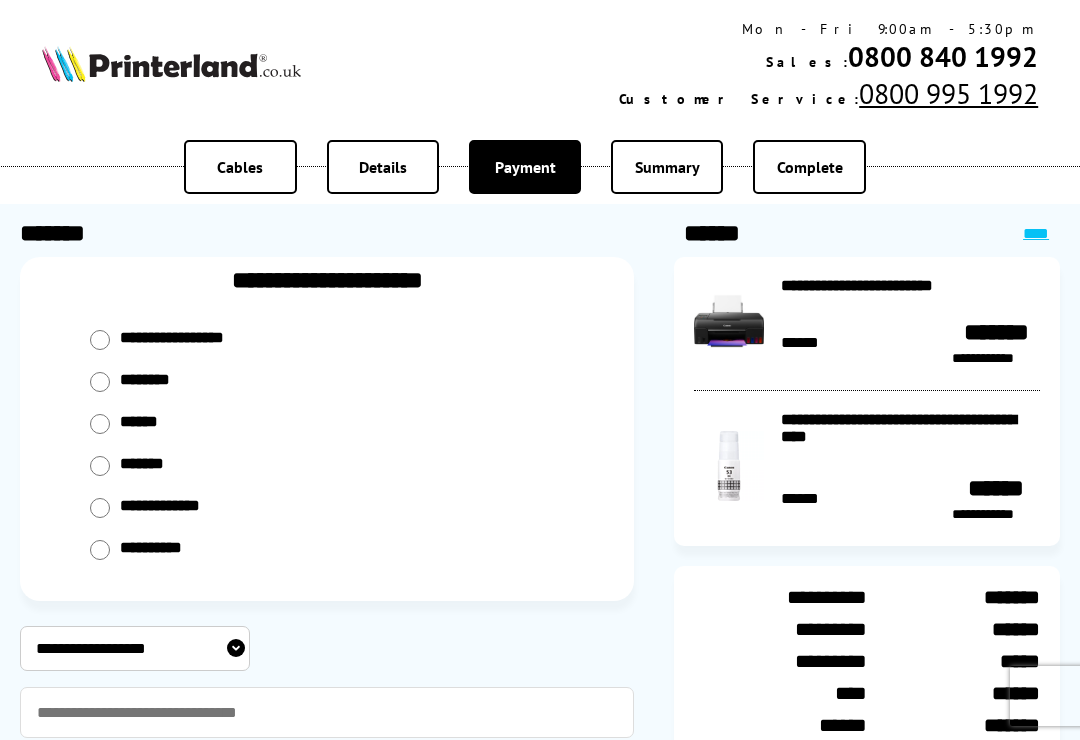 scroll, scrollTop: 0, scrollLeft: 0, axis: both 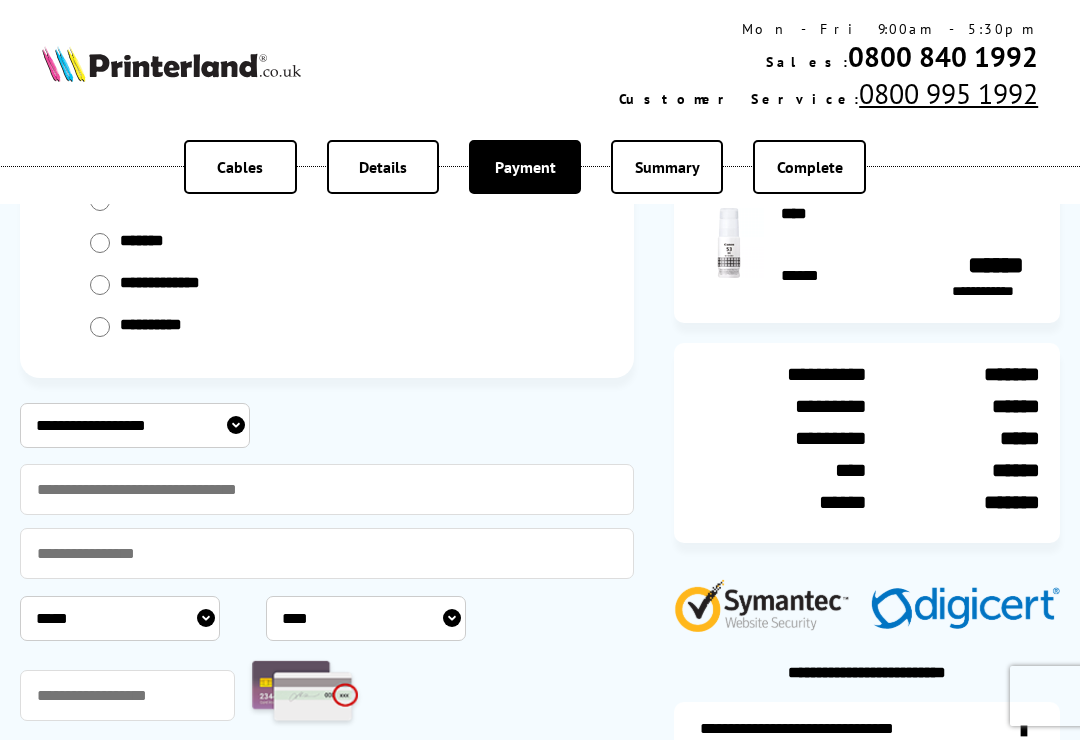 click on "**********" at bounding box center (135, 425) 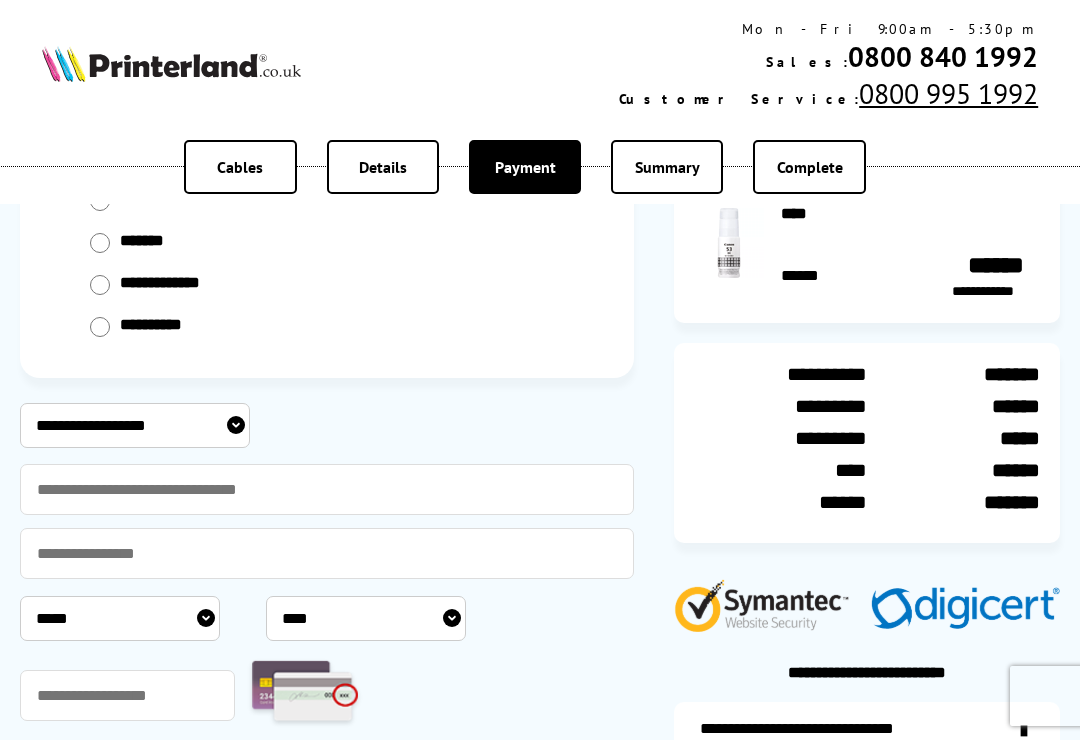 select on "**********" 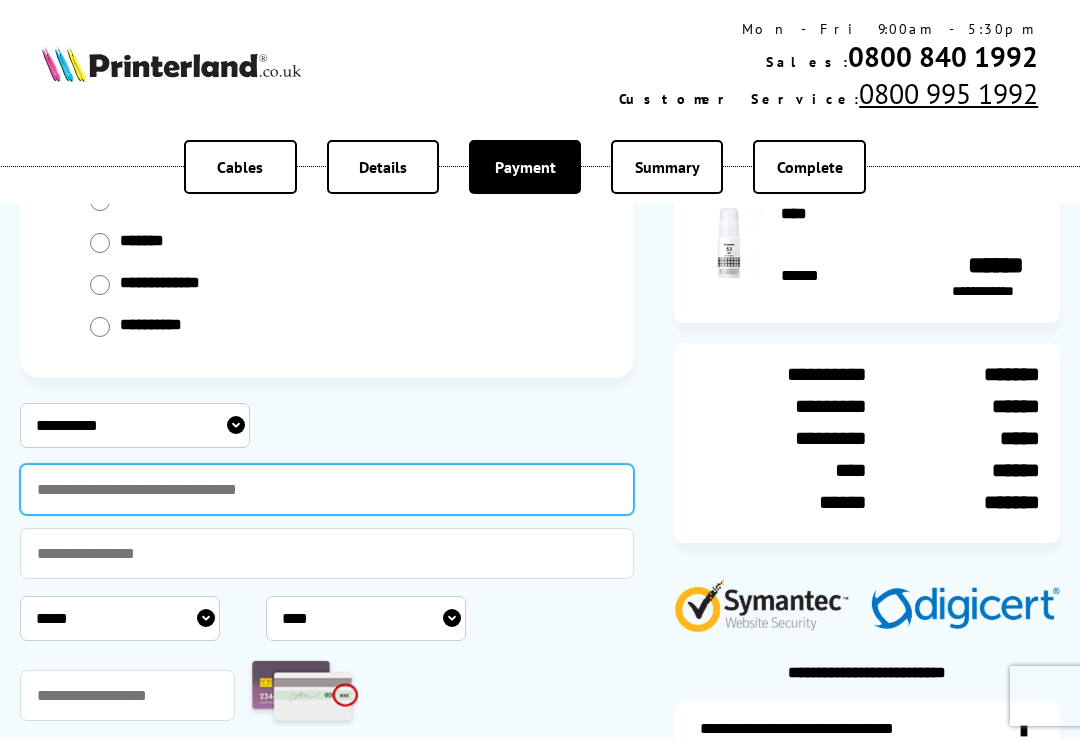 click at bounding box center (327, 489) 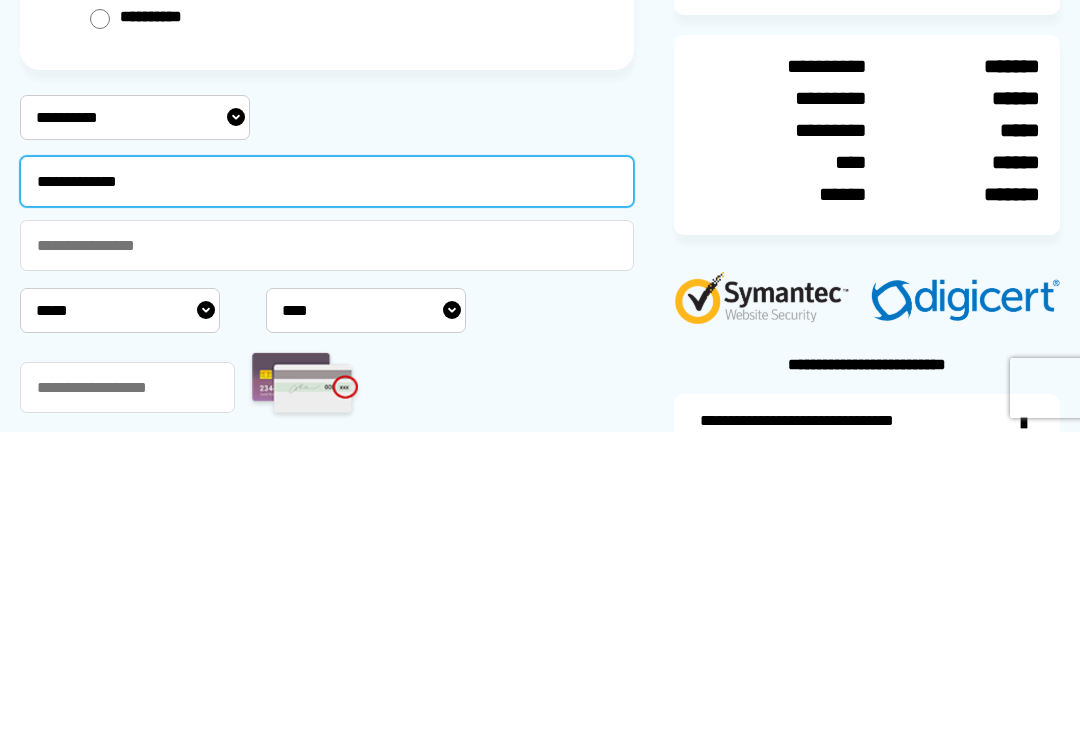 type on "**********" 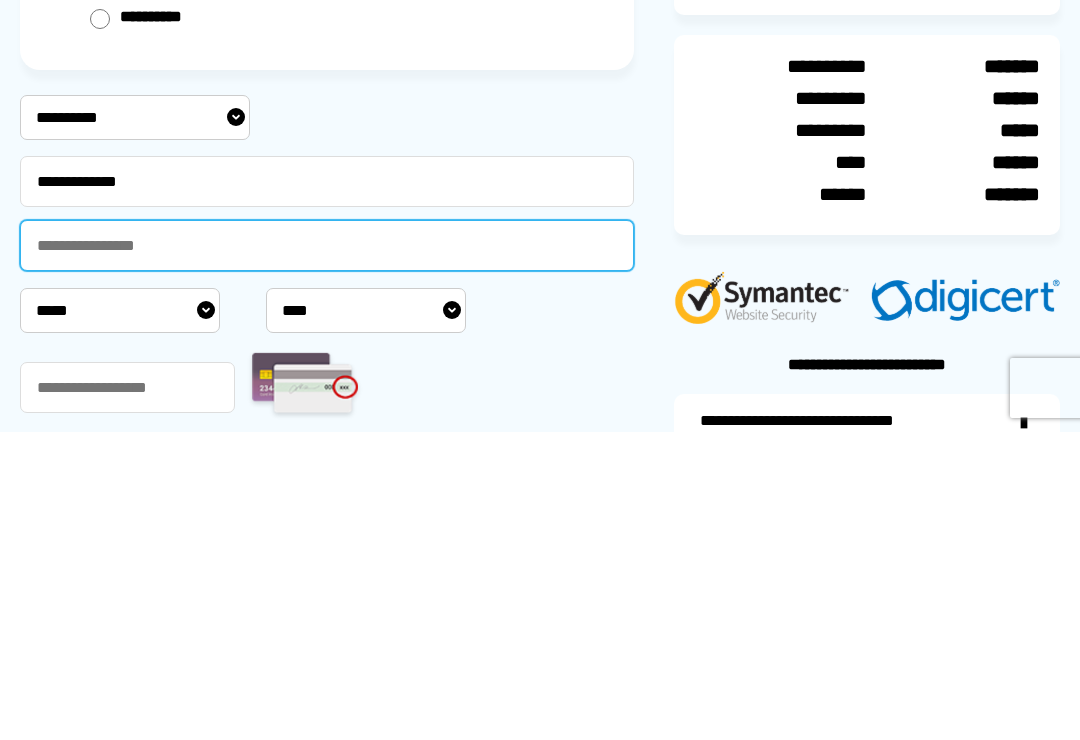 click at bounding box center (327, 553) 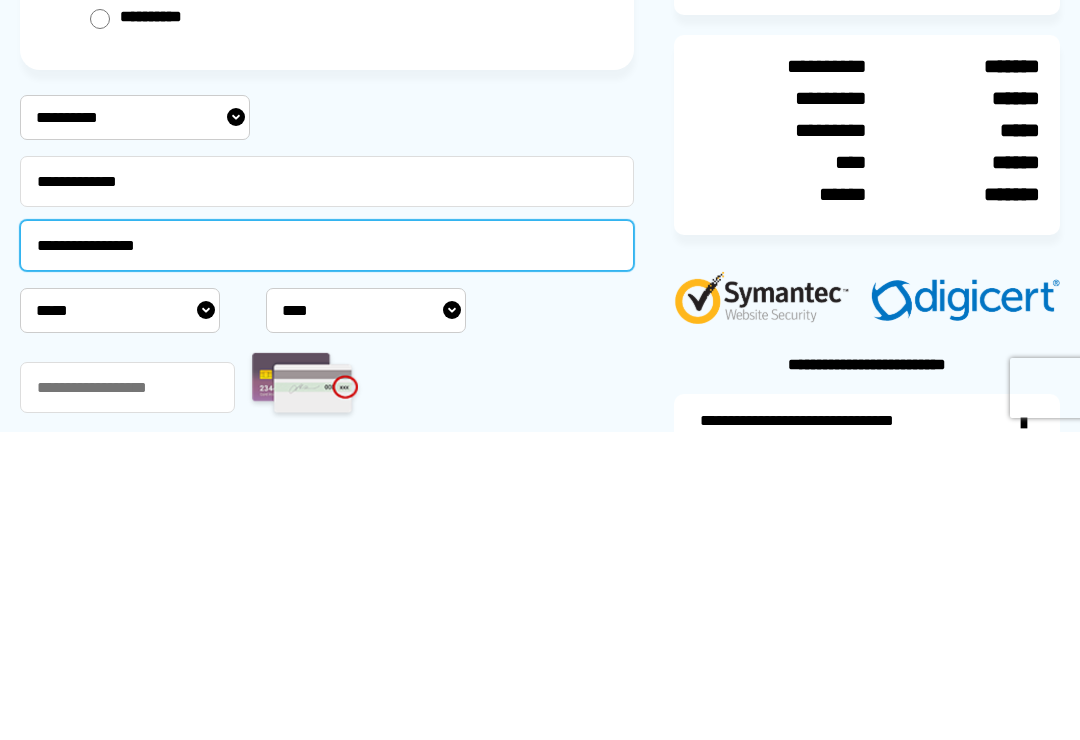 type on "**********" 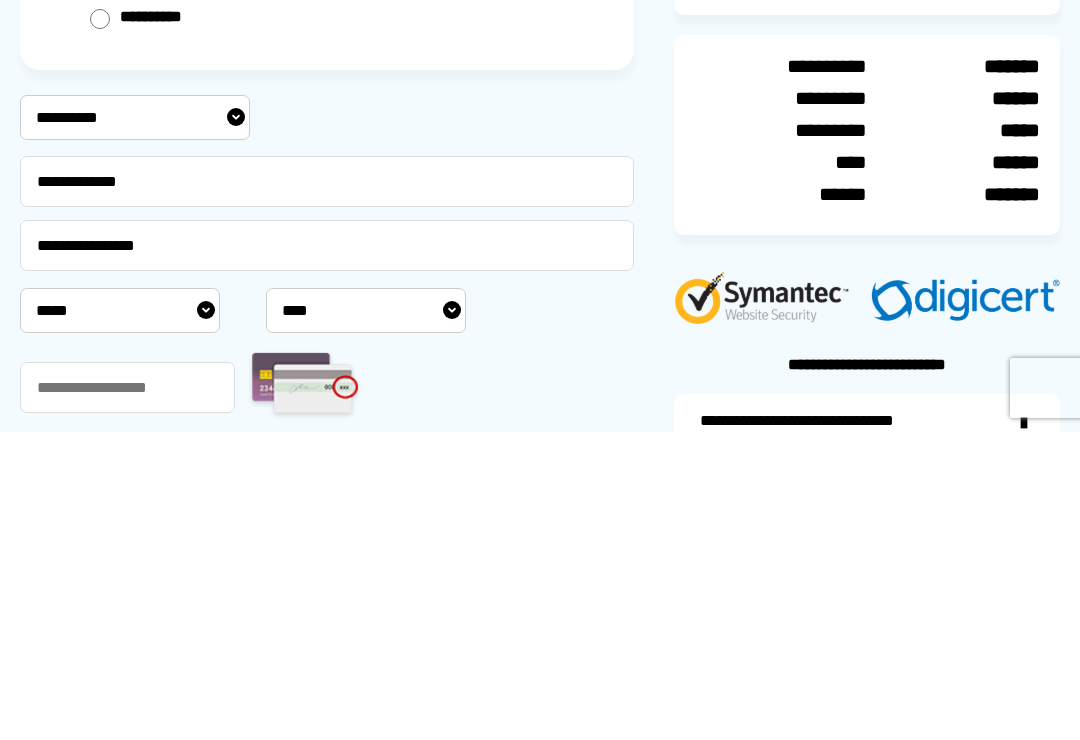 click on "*****
*
*
*
*
*
*
*
*
*
**
**
**" at bounding box center [120, 618] 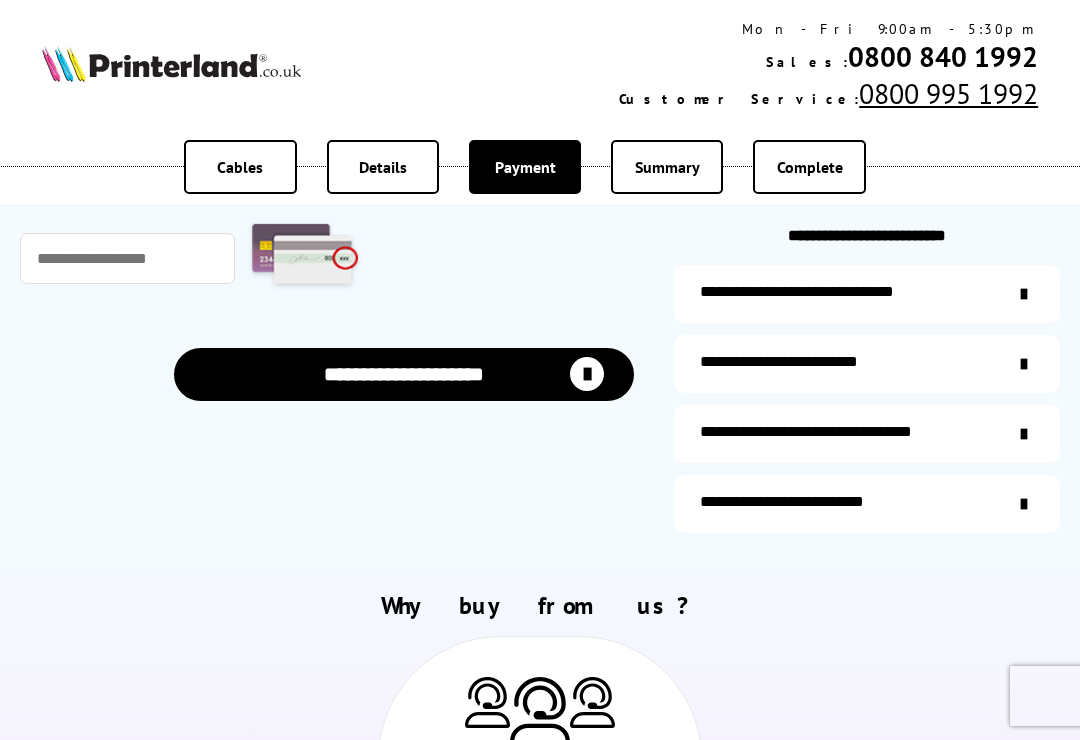 select on "*" 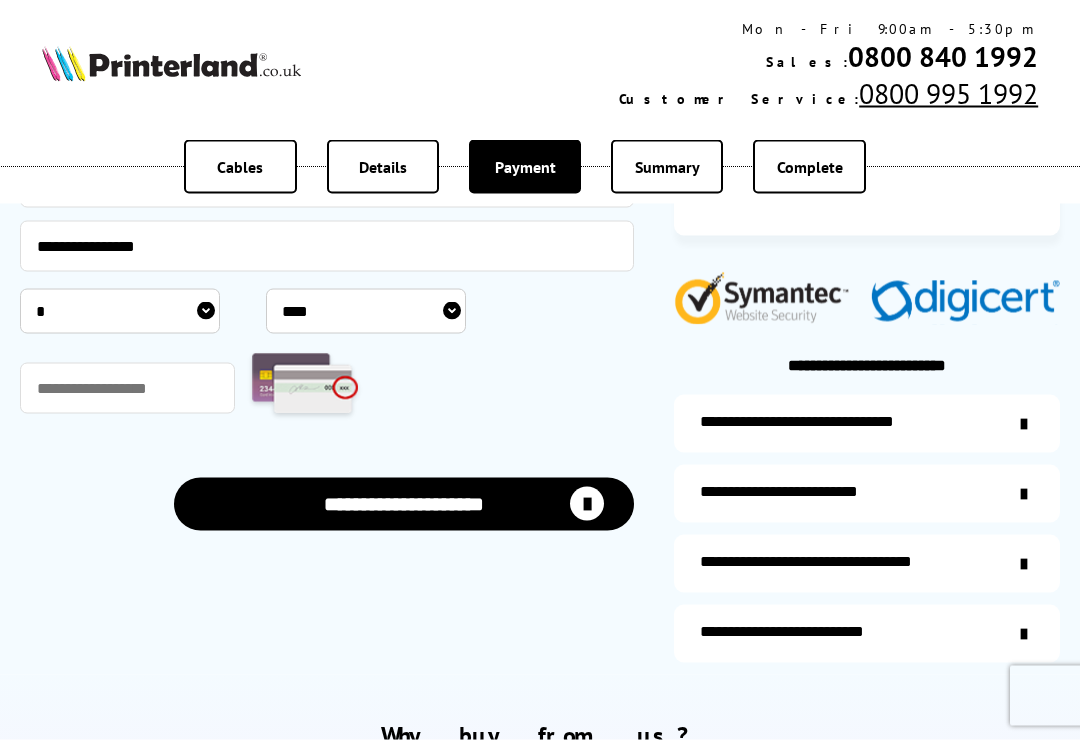 click on "****
****
****
****
****
****
****
****
****
****
****
****
****
****
****
****
****
****
****
****
****
****" at bounding box center (366, 311) 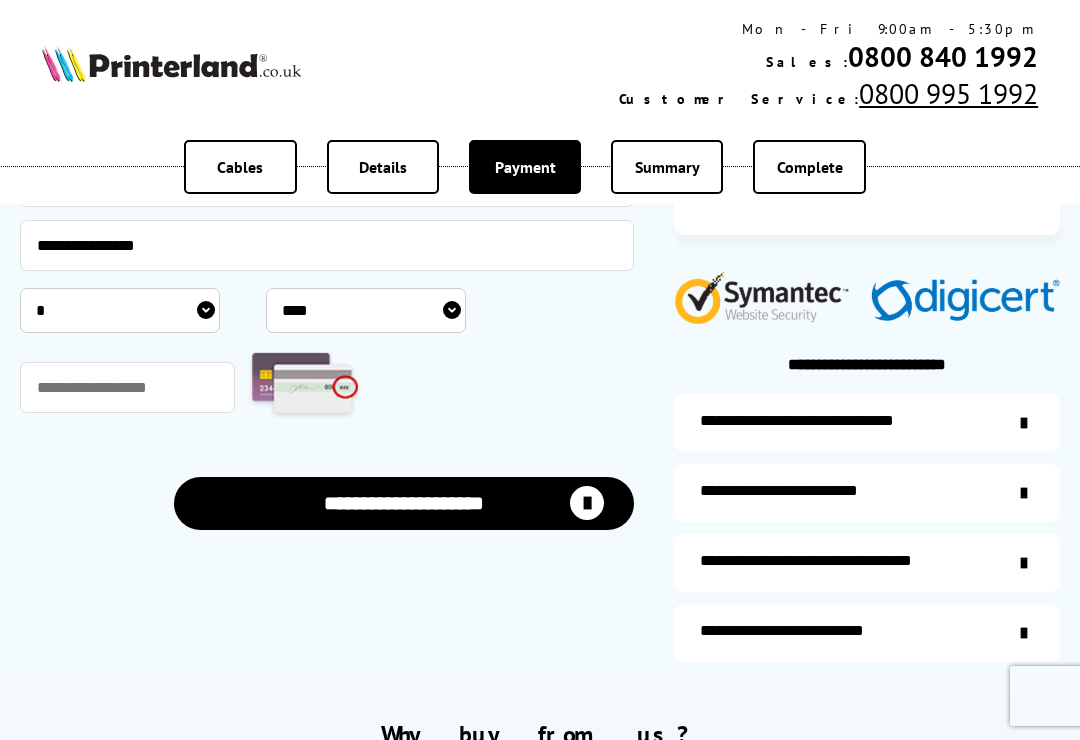 select on "****" 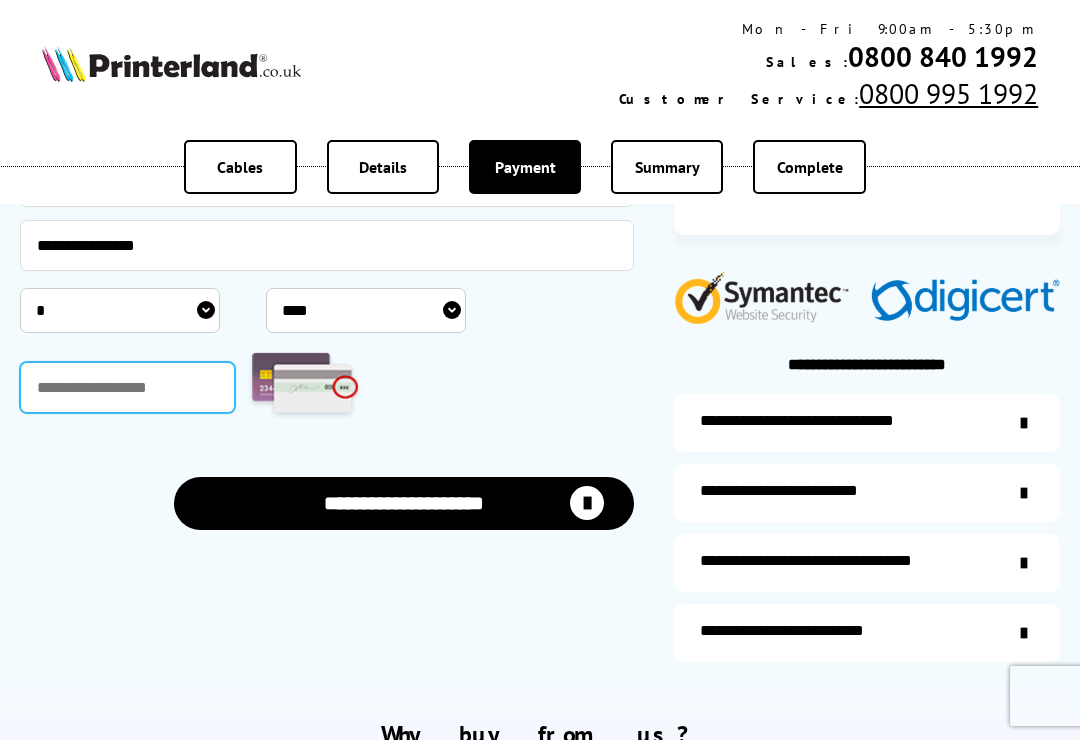 click at bounding box center [127, 387] 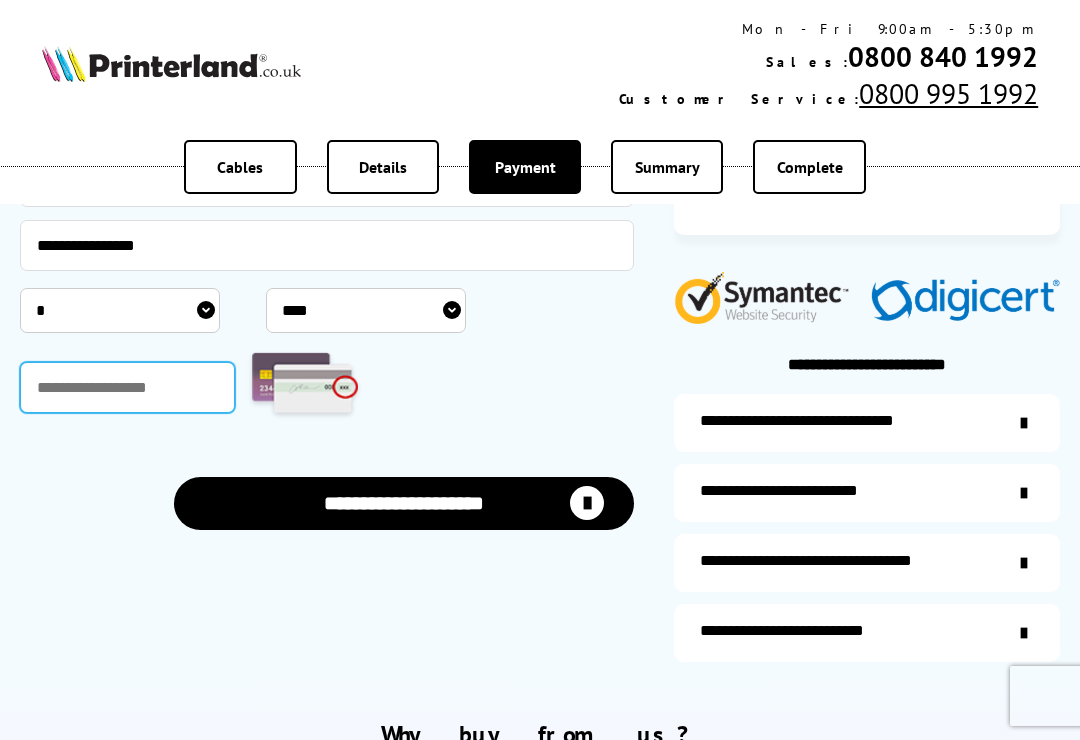 scroll, scrollTop: 530, scrollLeft: 0, axis: vertical 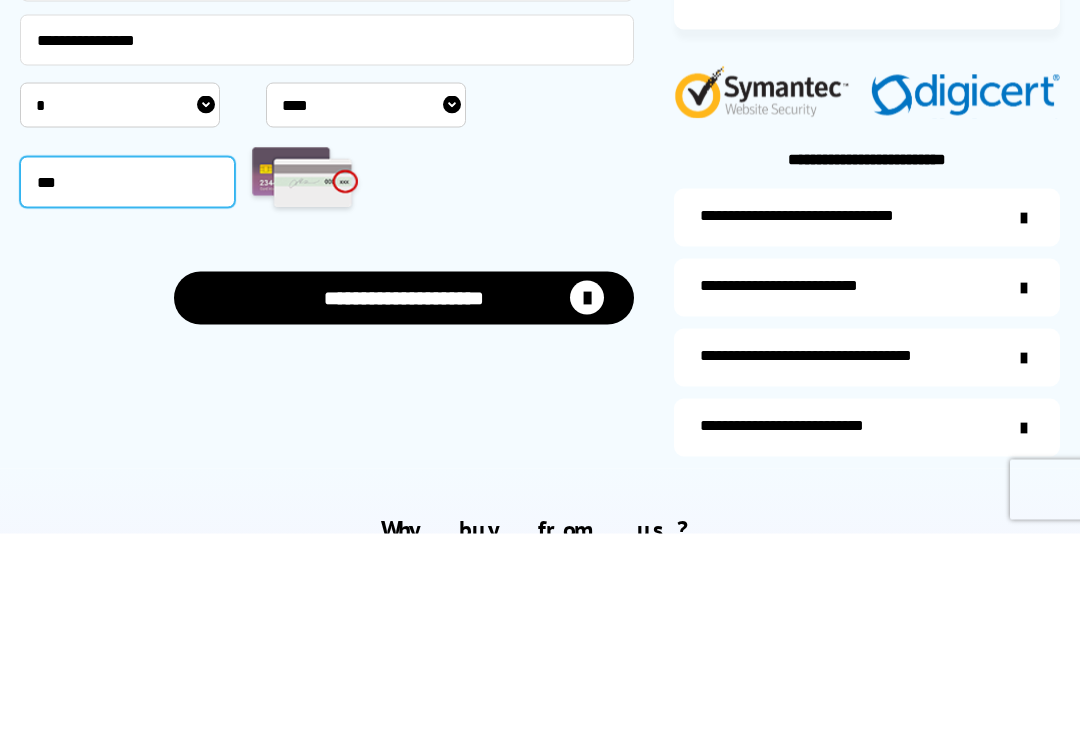 type on "***" 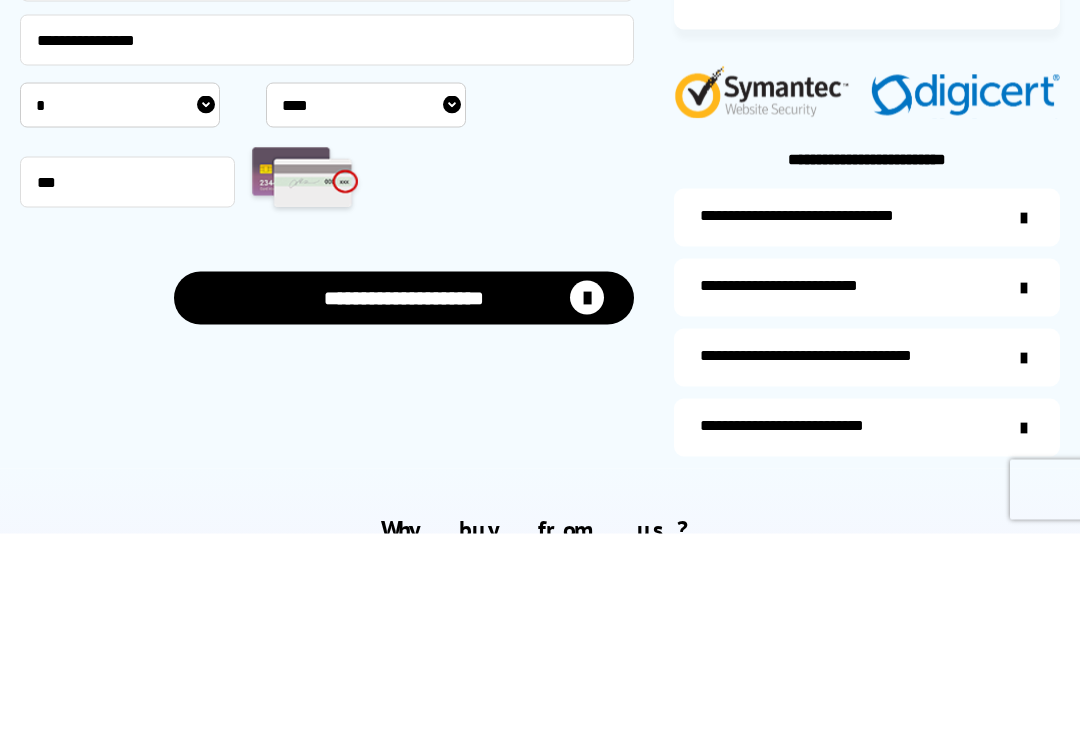 click at bounding box center [587, 504] 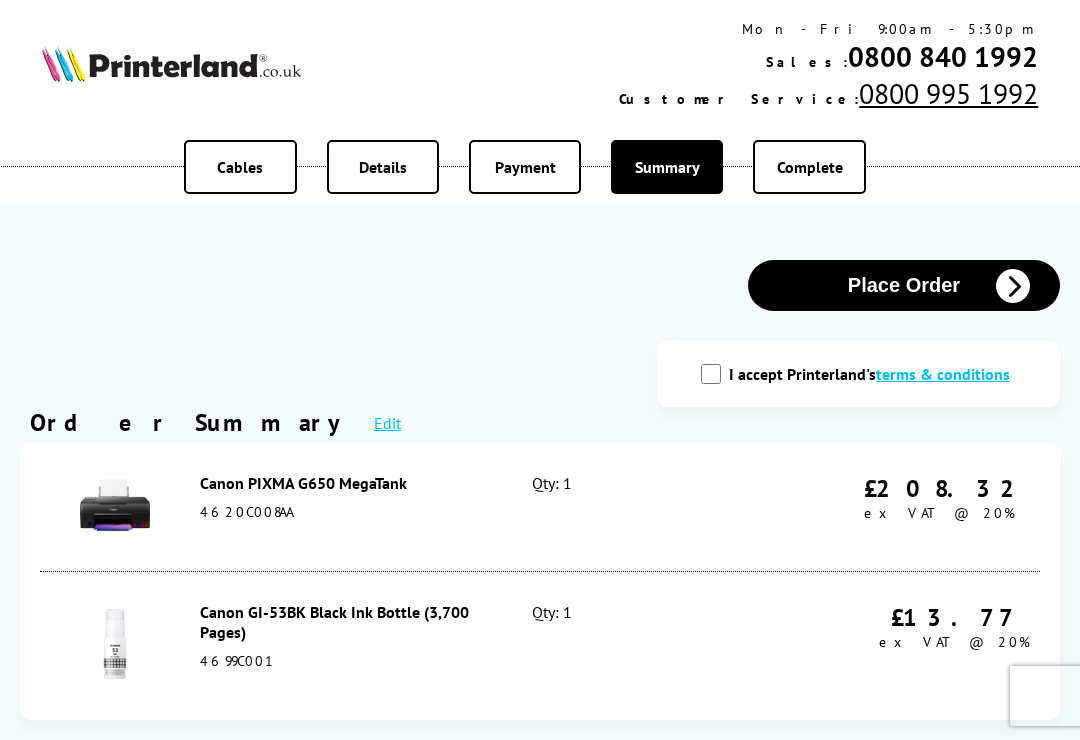 scroll, scrollTop: 0, scrollLeft: 0, axis: both 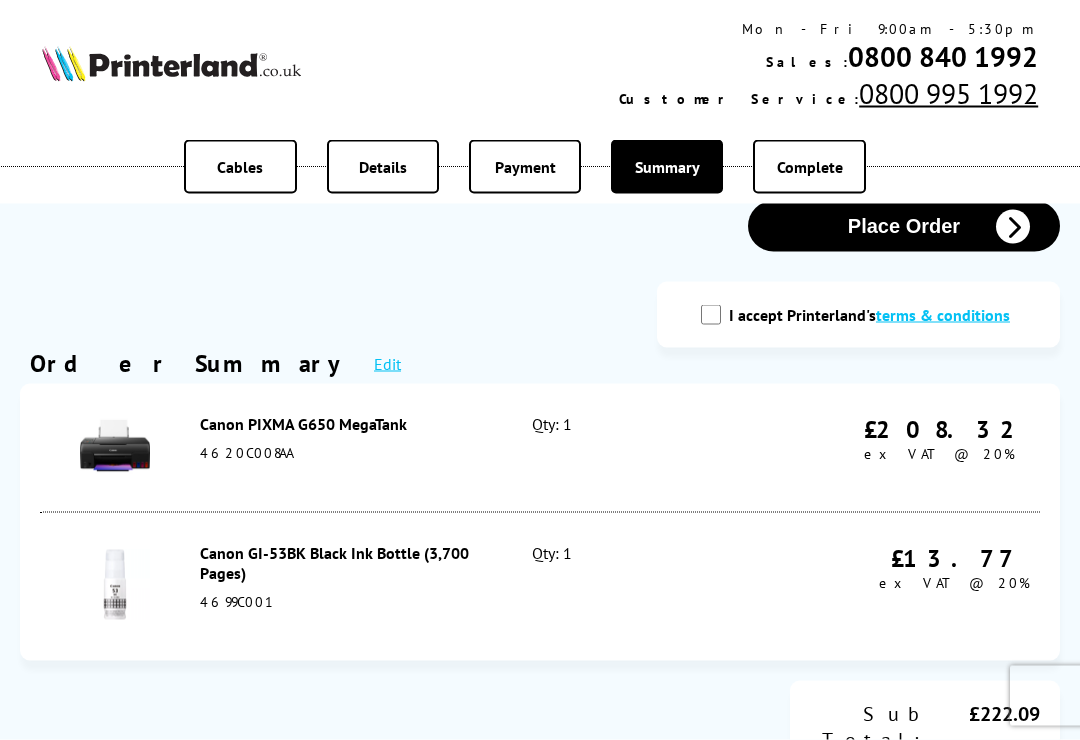 click on "I accept Printerland's  terms & conditions" at bounding box center (711, 315) 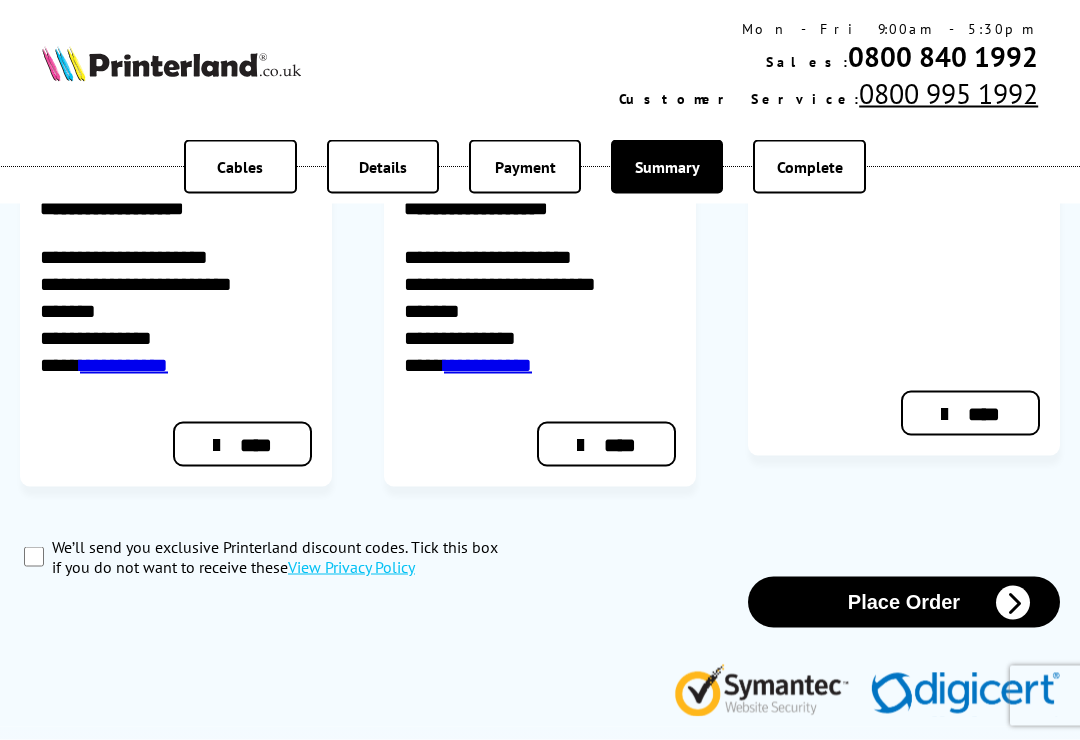 scroll, scrollTop: 914, scrollLeft: 0, axis: vertical 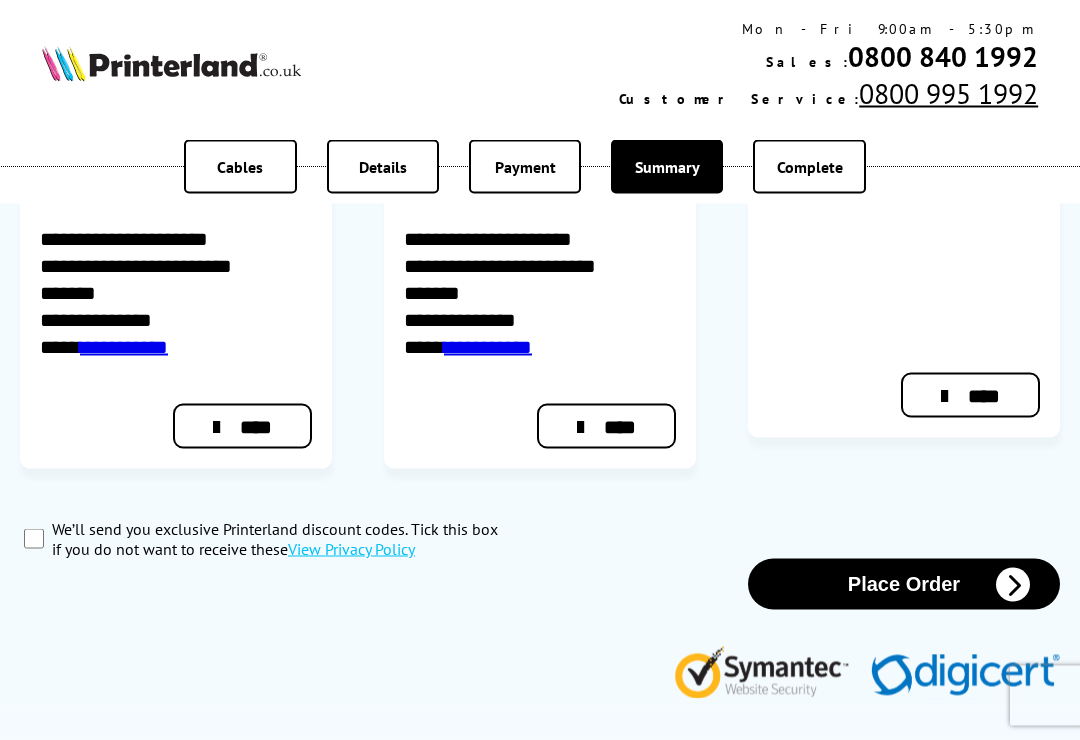 click at bounding box center (1013, 585) 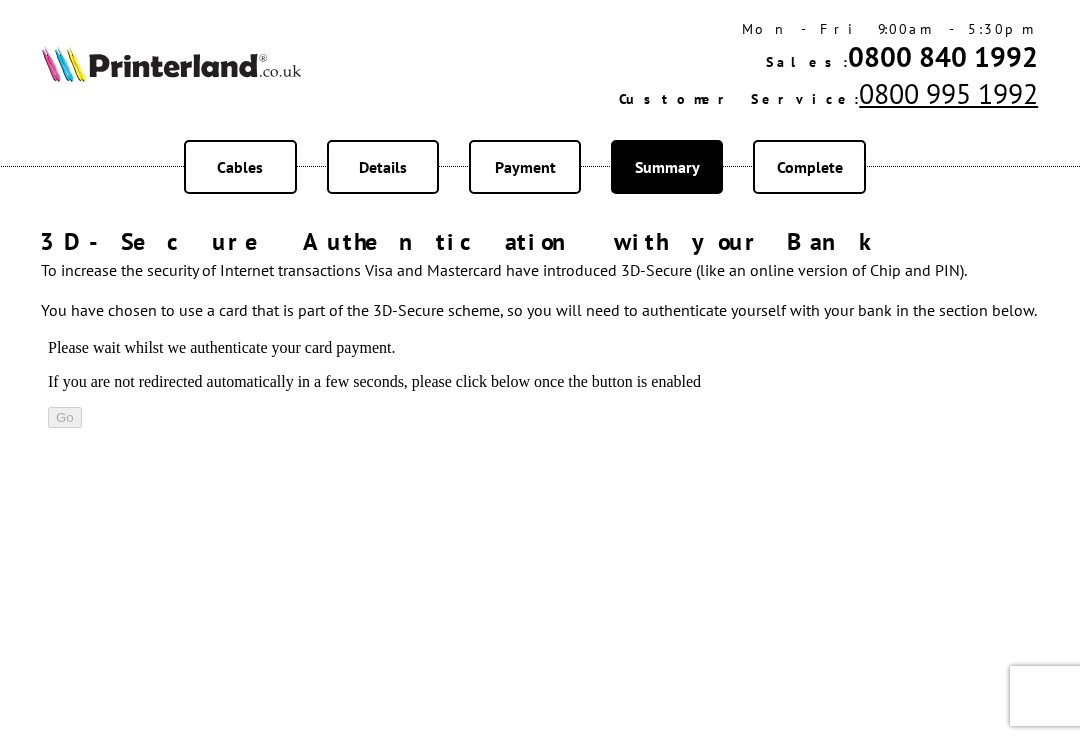scroll, scrollTop: 0, scrollLeft: 0, axis: both 